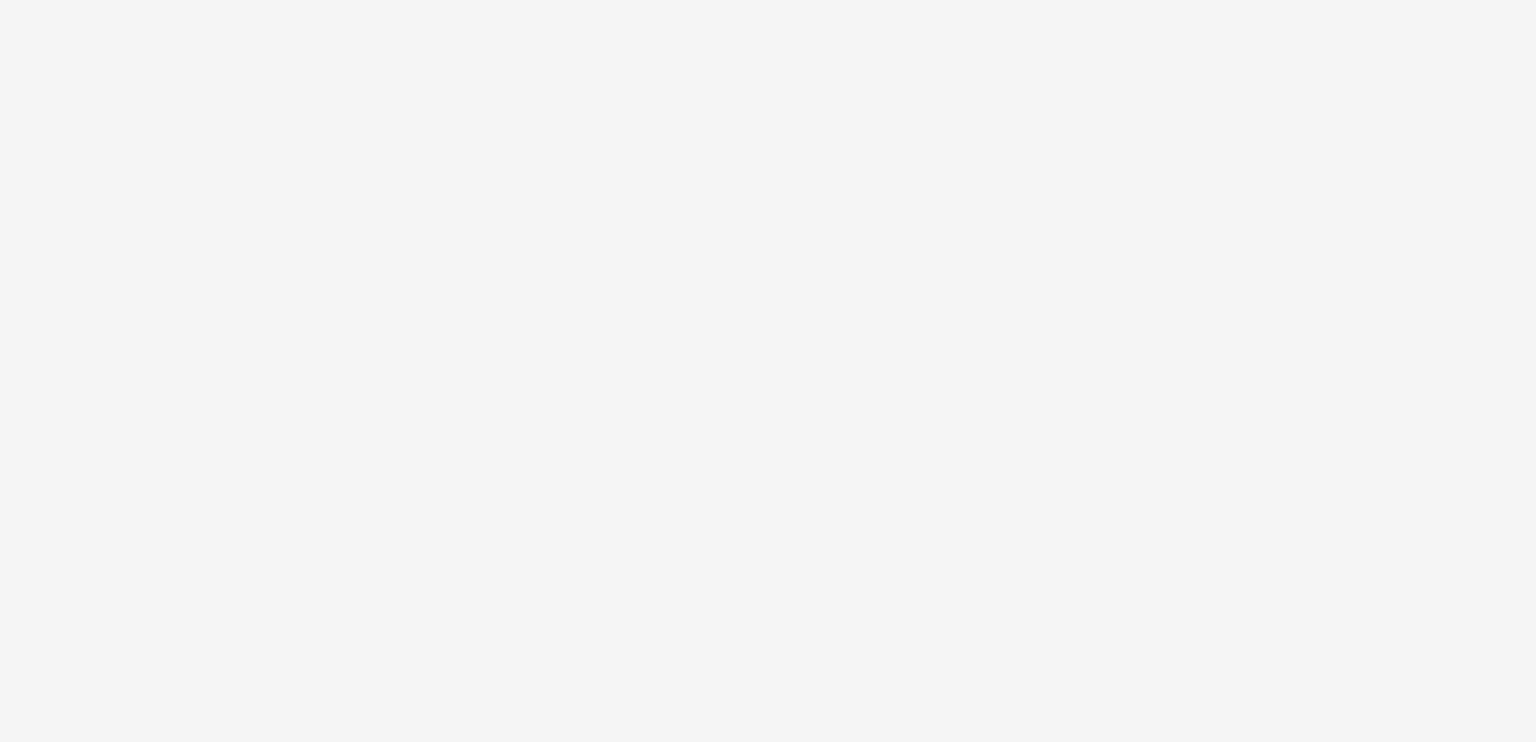 scroll, scrollTop: 0, scrollLeft: 0, axis: both 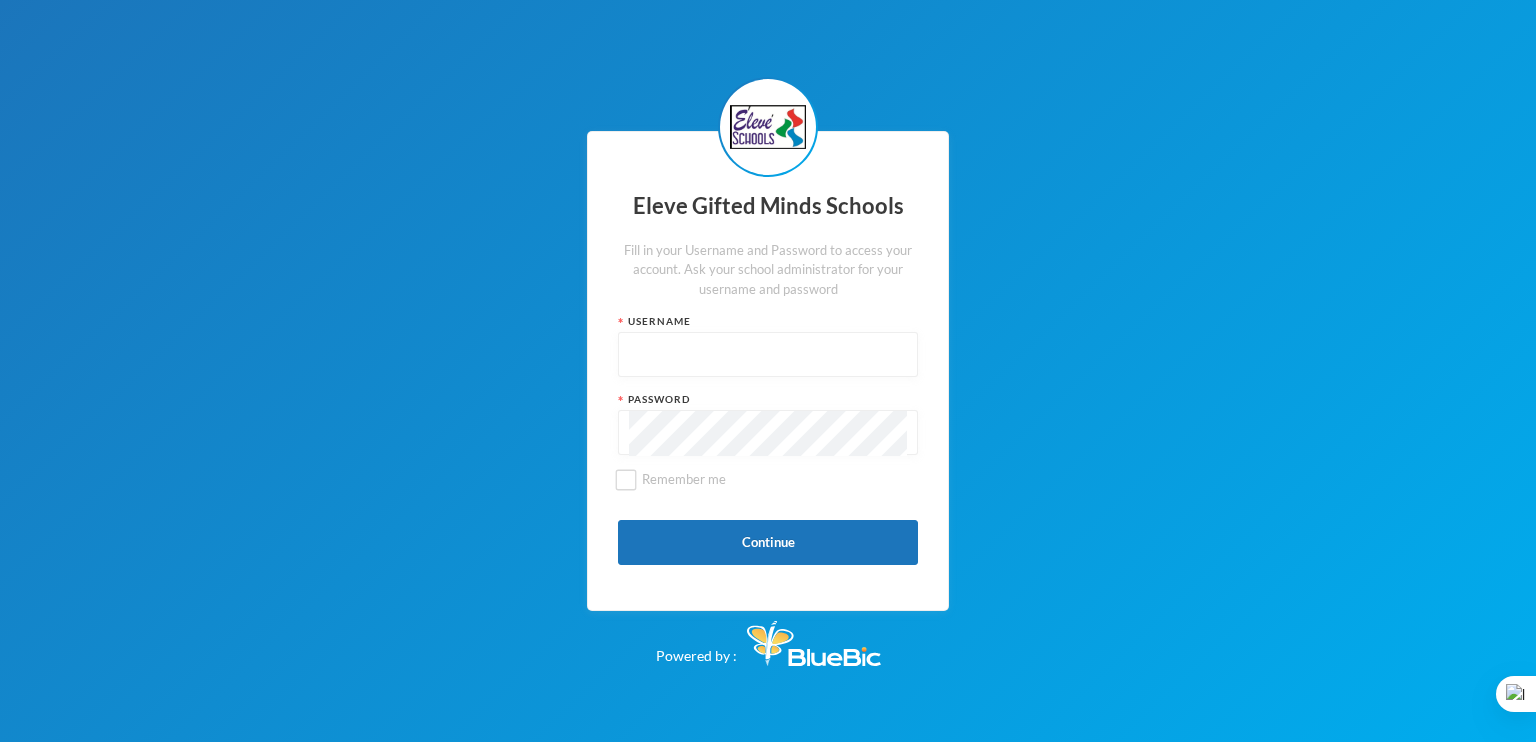 click at bounding box center [768, 355] 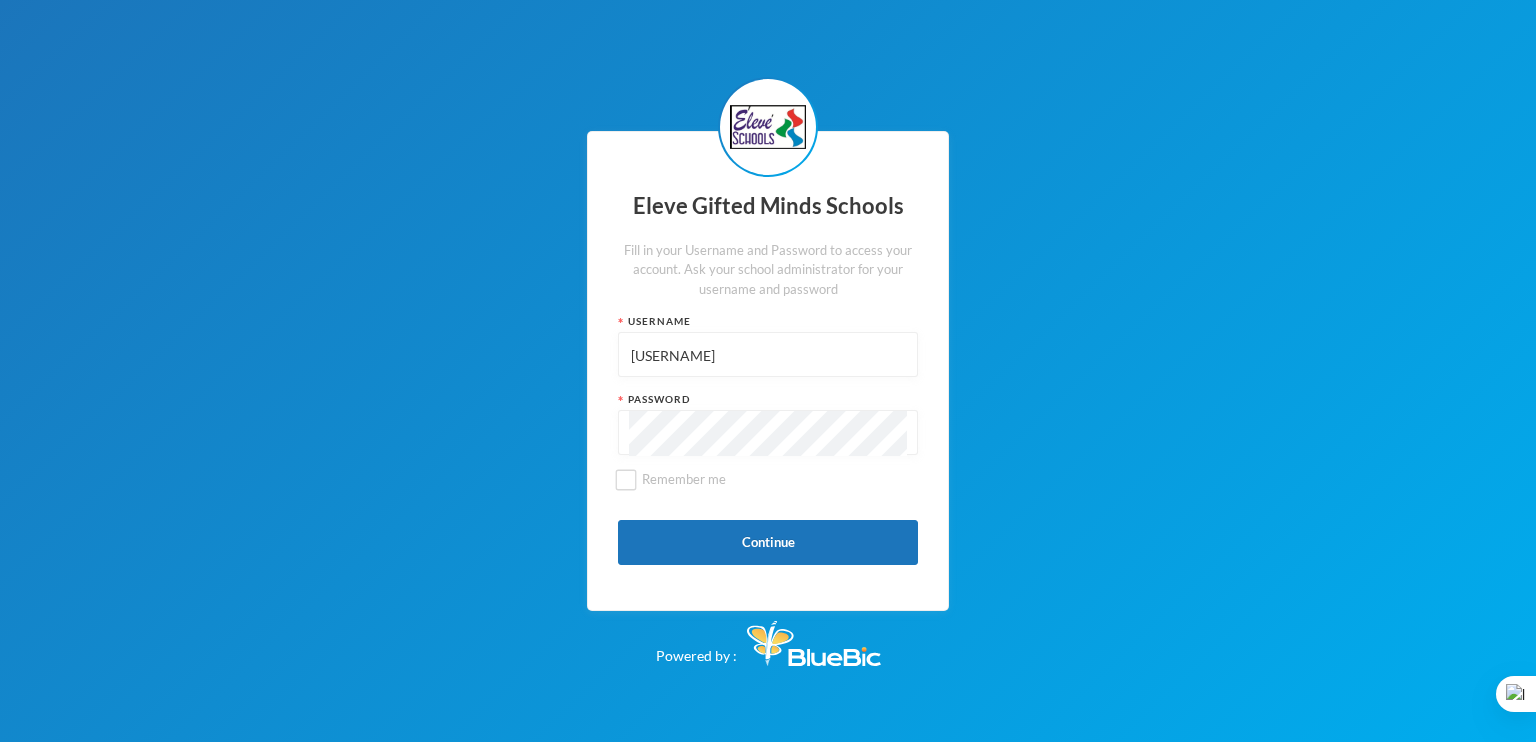 type on "[USERNAME]" 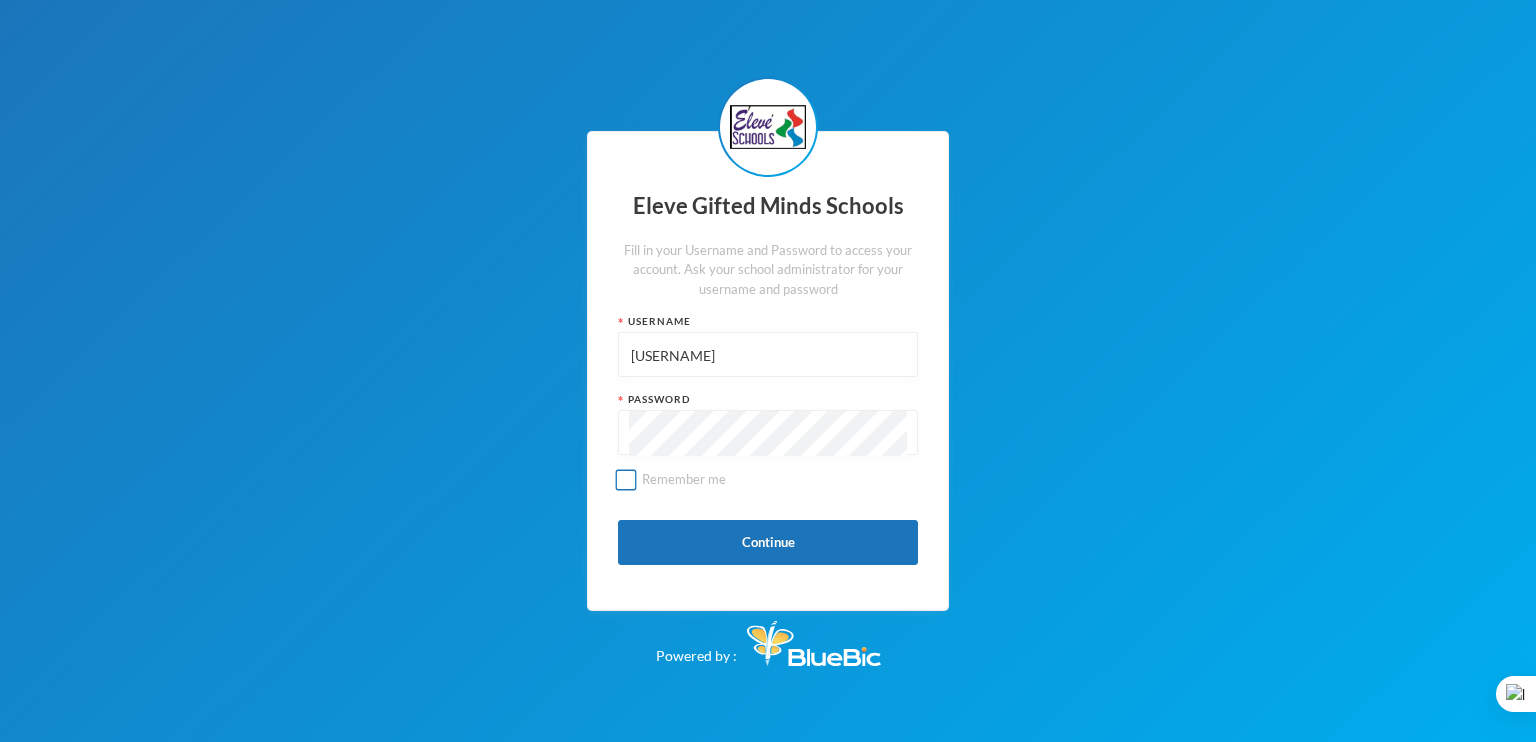 click on "Remember me" at bounding box center (626, 479) 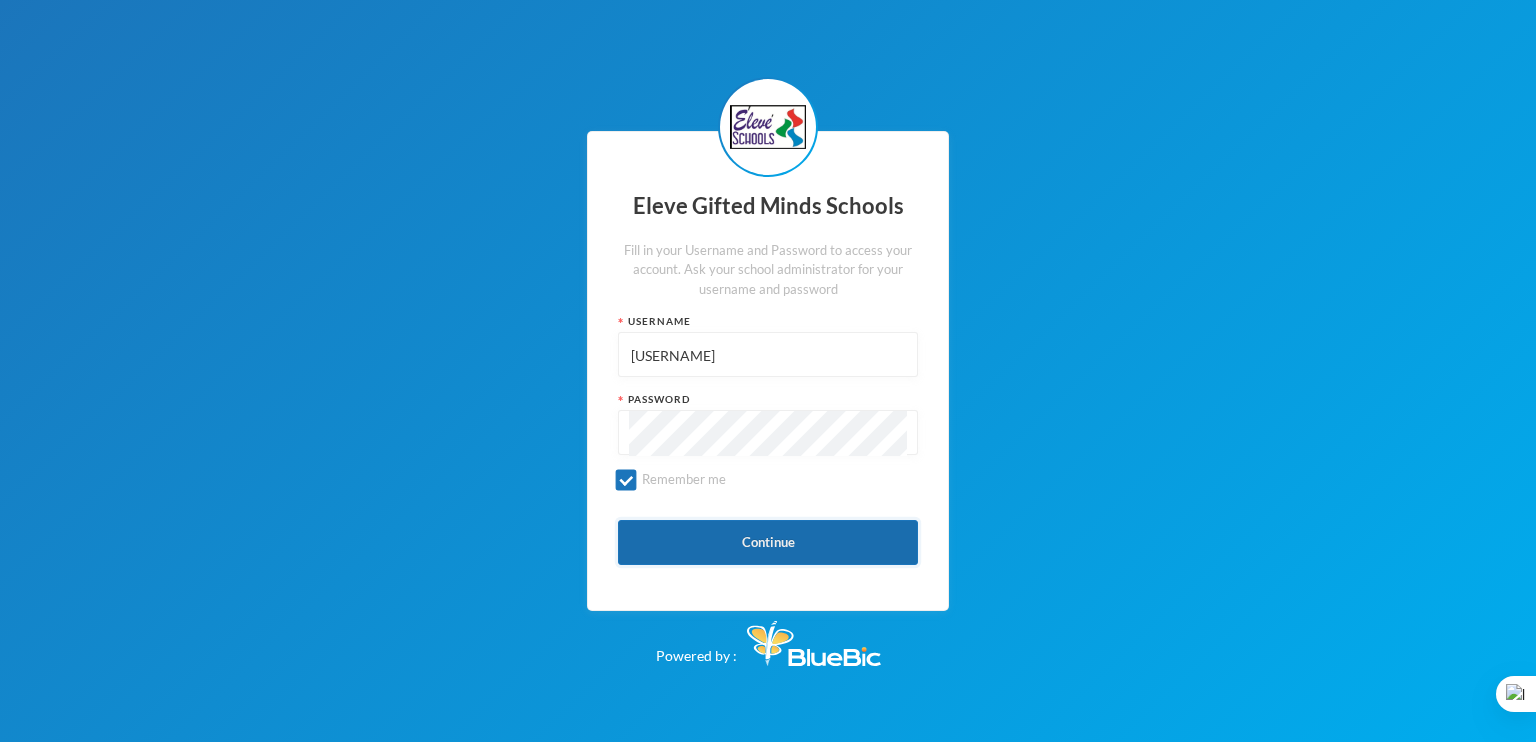 click on "Continue" at bounding box center [768, 542] 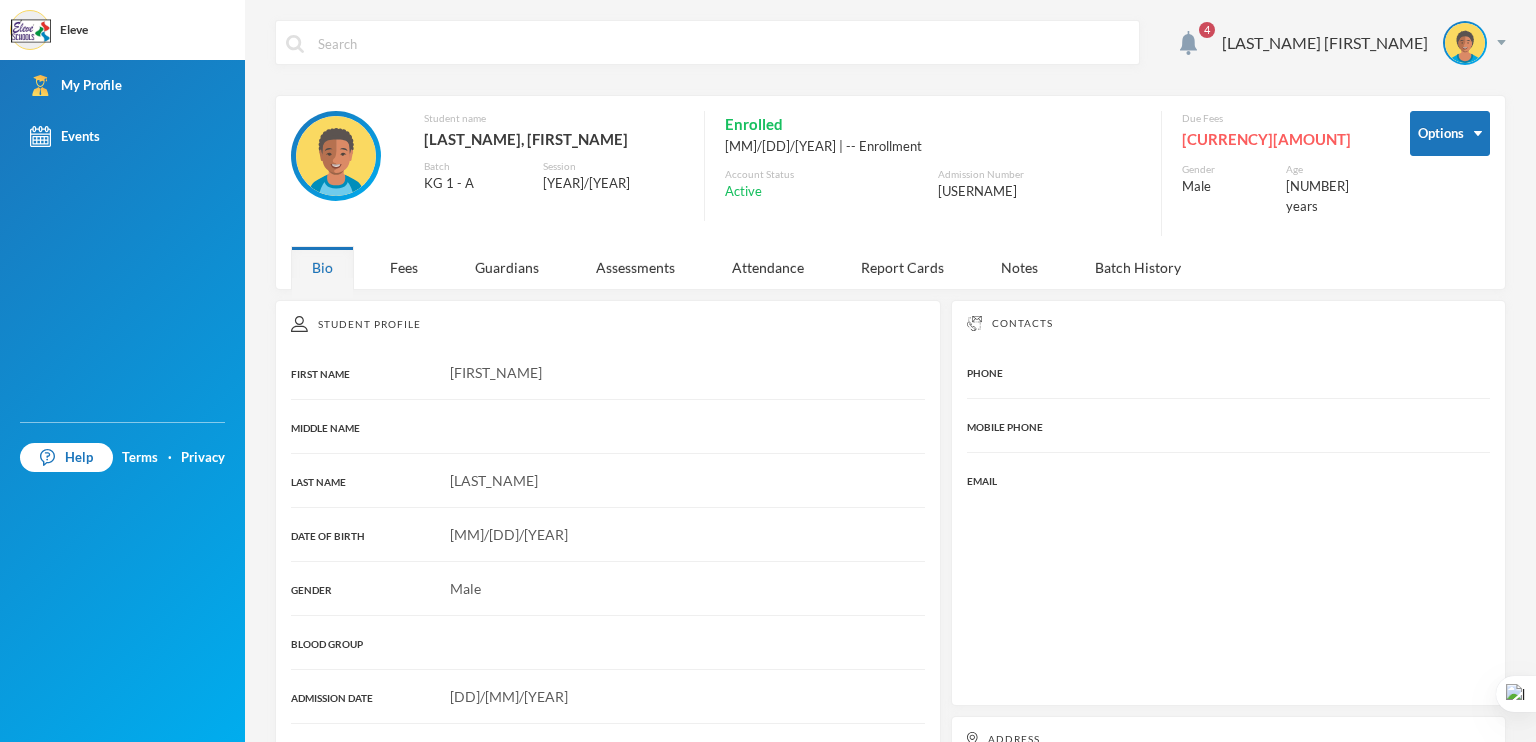 scroll, scrollTop: 0, scrollLeft: 0, axis: both 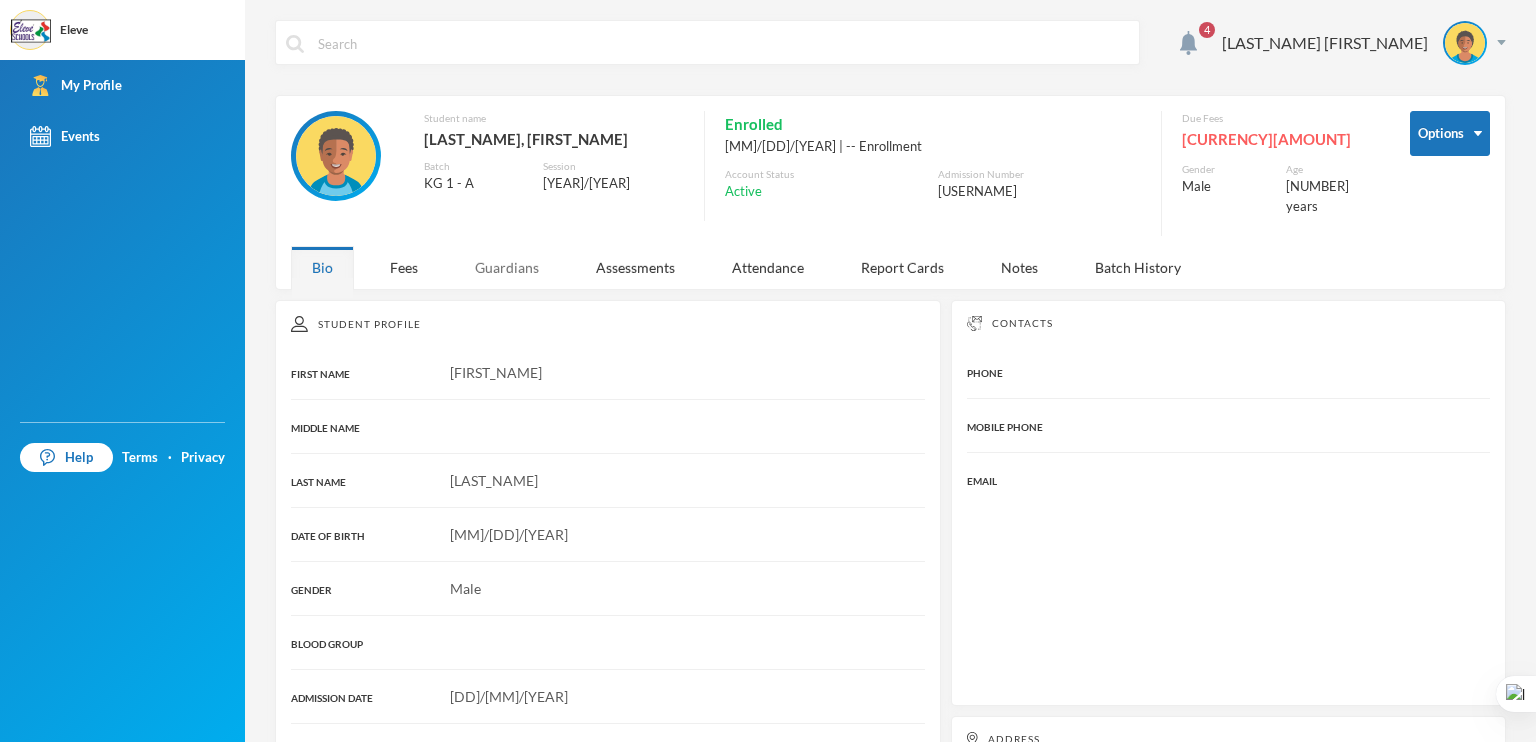 click on "Guardians" at bounding box center (507, 267) 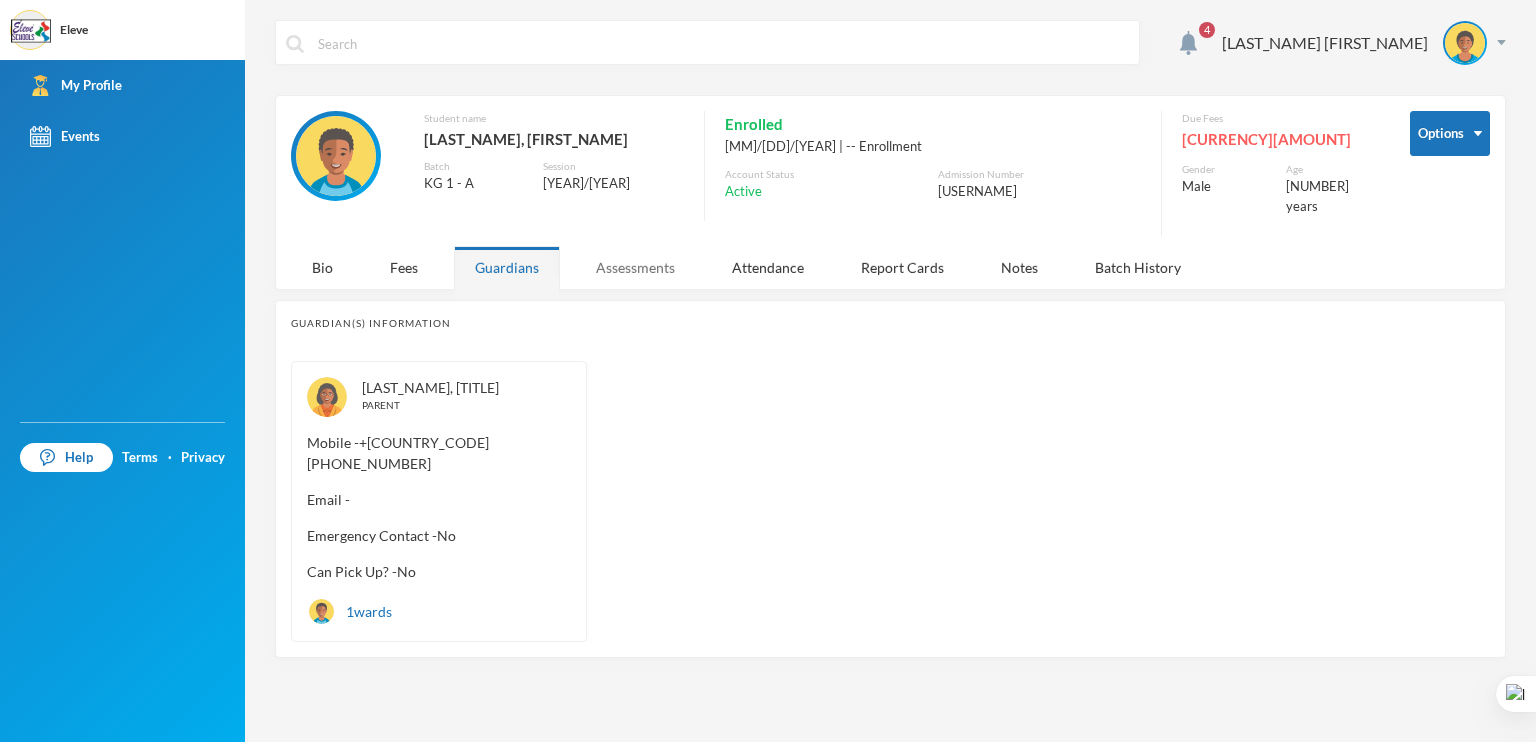 click on "Assessments" at bounding box center [635, 267] 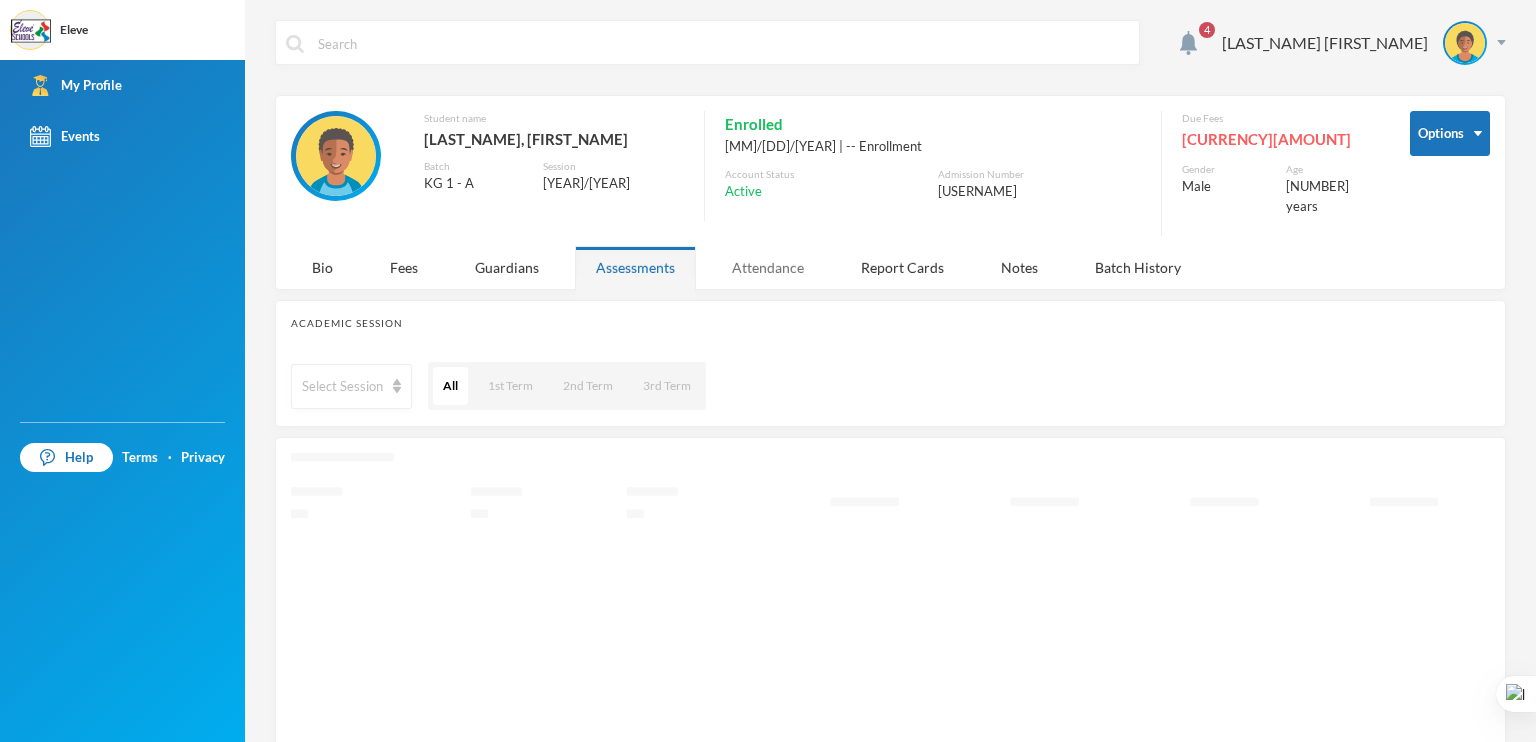 click on "Attendance" at bounding box center (768, 267) 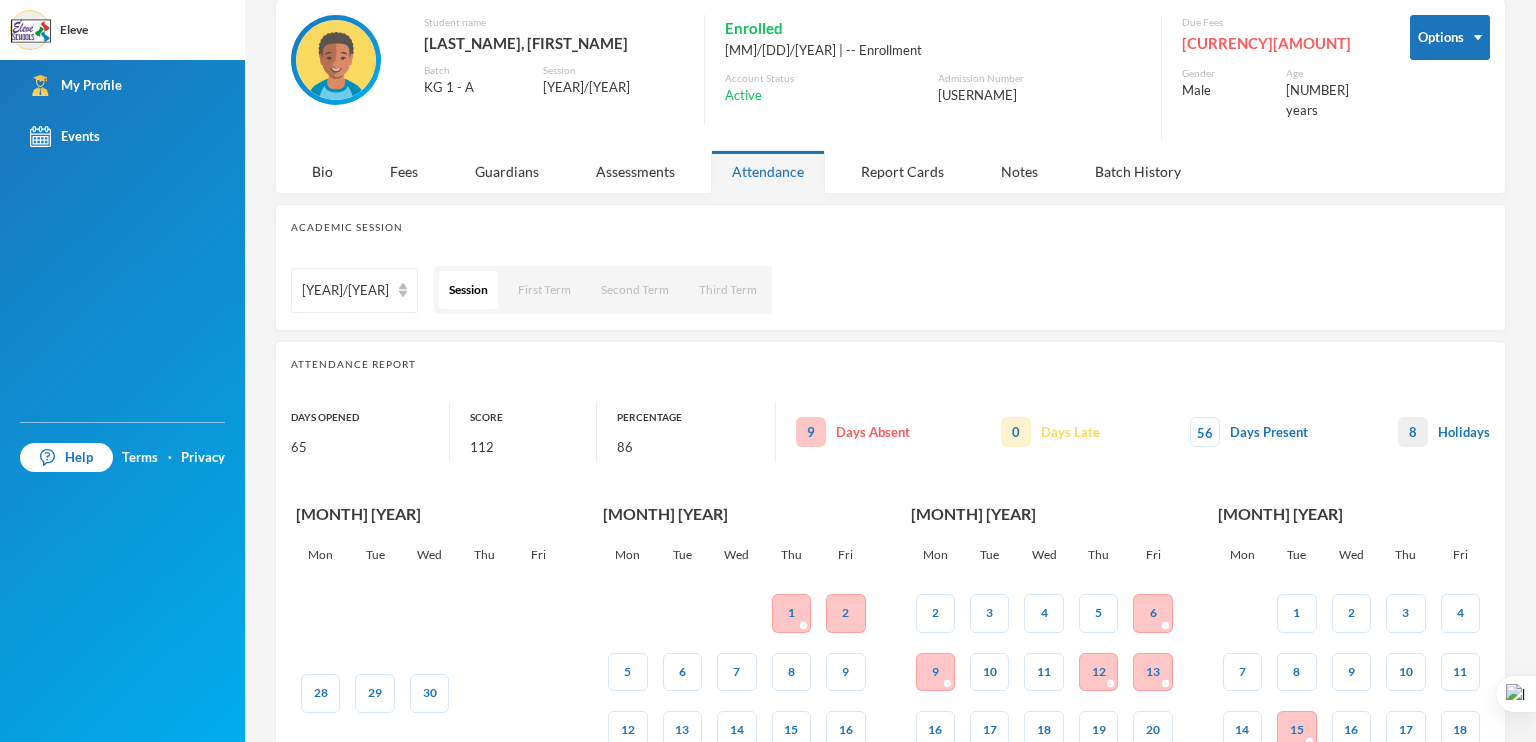 scroll, scrollTop: 93, scrollLeft: 0, axis: vertical 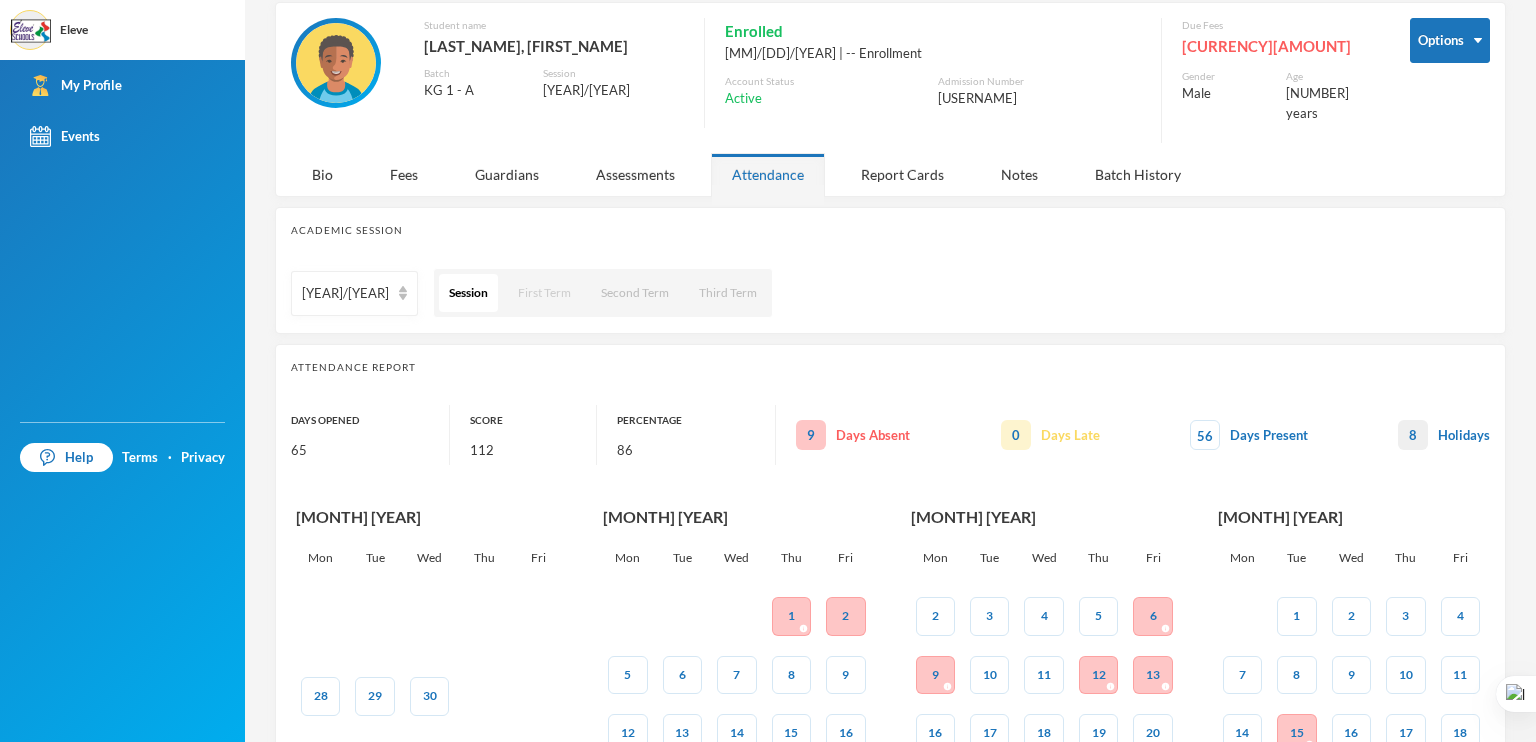 click on "First Term" at bounding box center [544, 293] 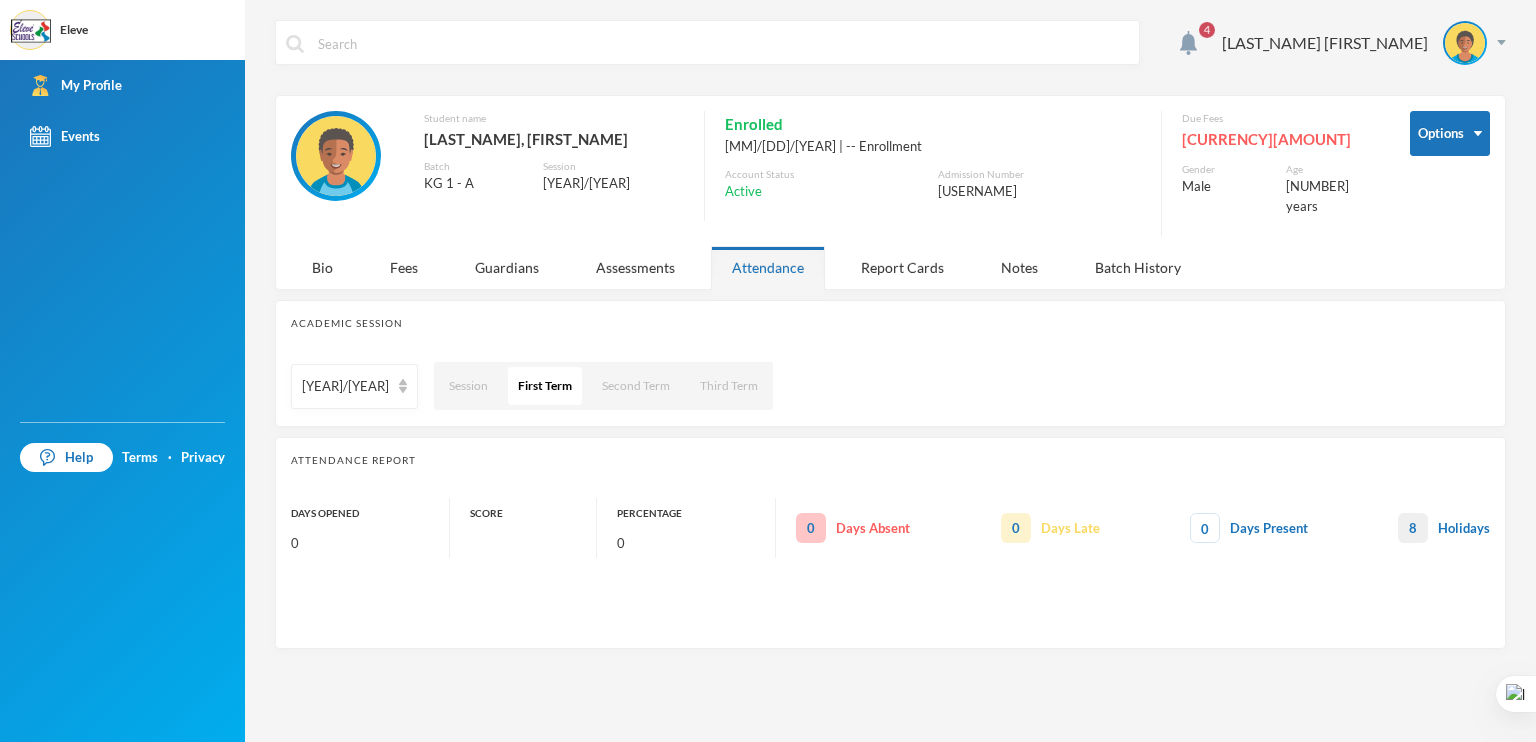 scroll, scrollTop: 0, scrollLeft: 0, axis: both 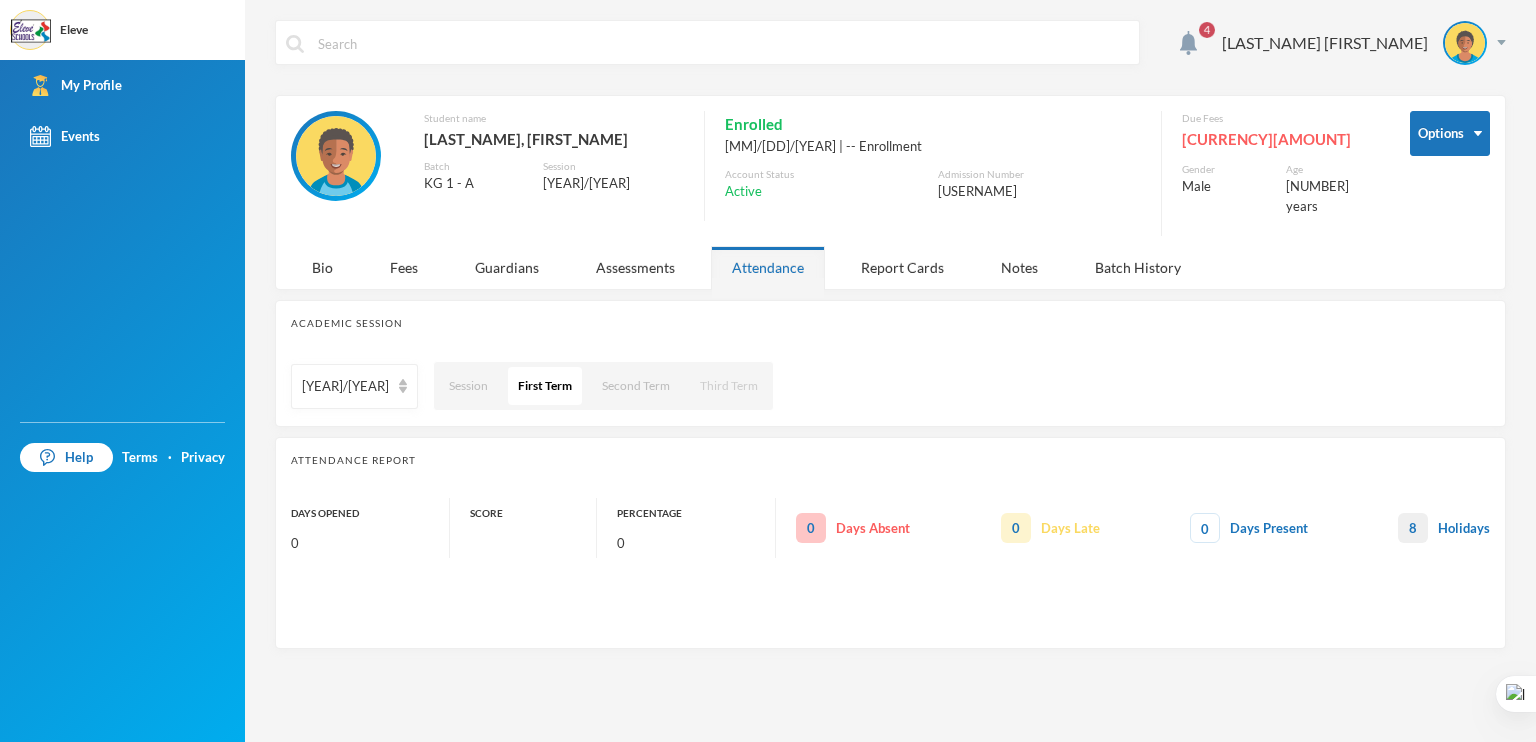 click on "Third Term" at bounding box center [729, 386] 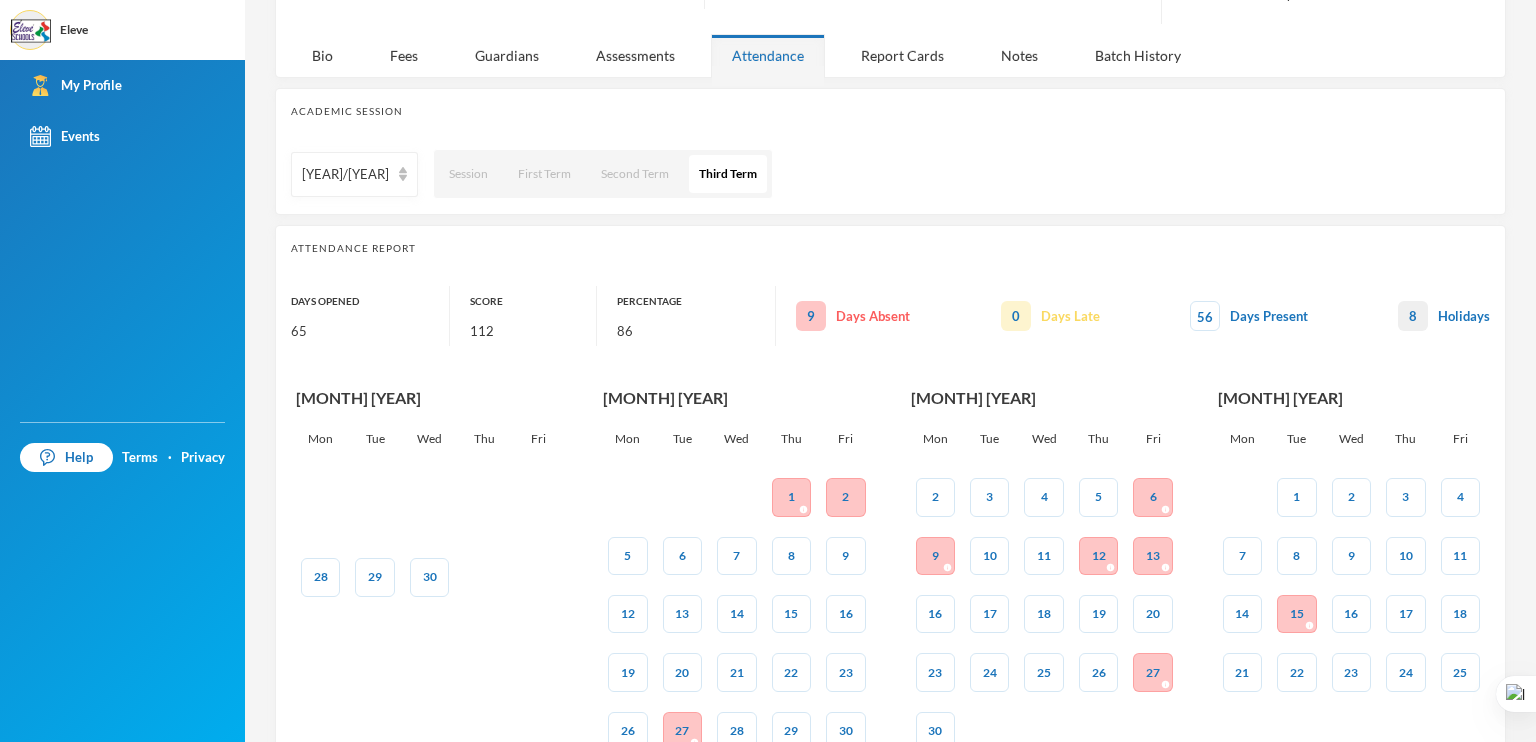 scroll, scrollTop: 0, scrollLeft: 0, axis: both 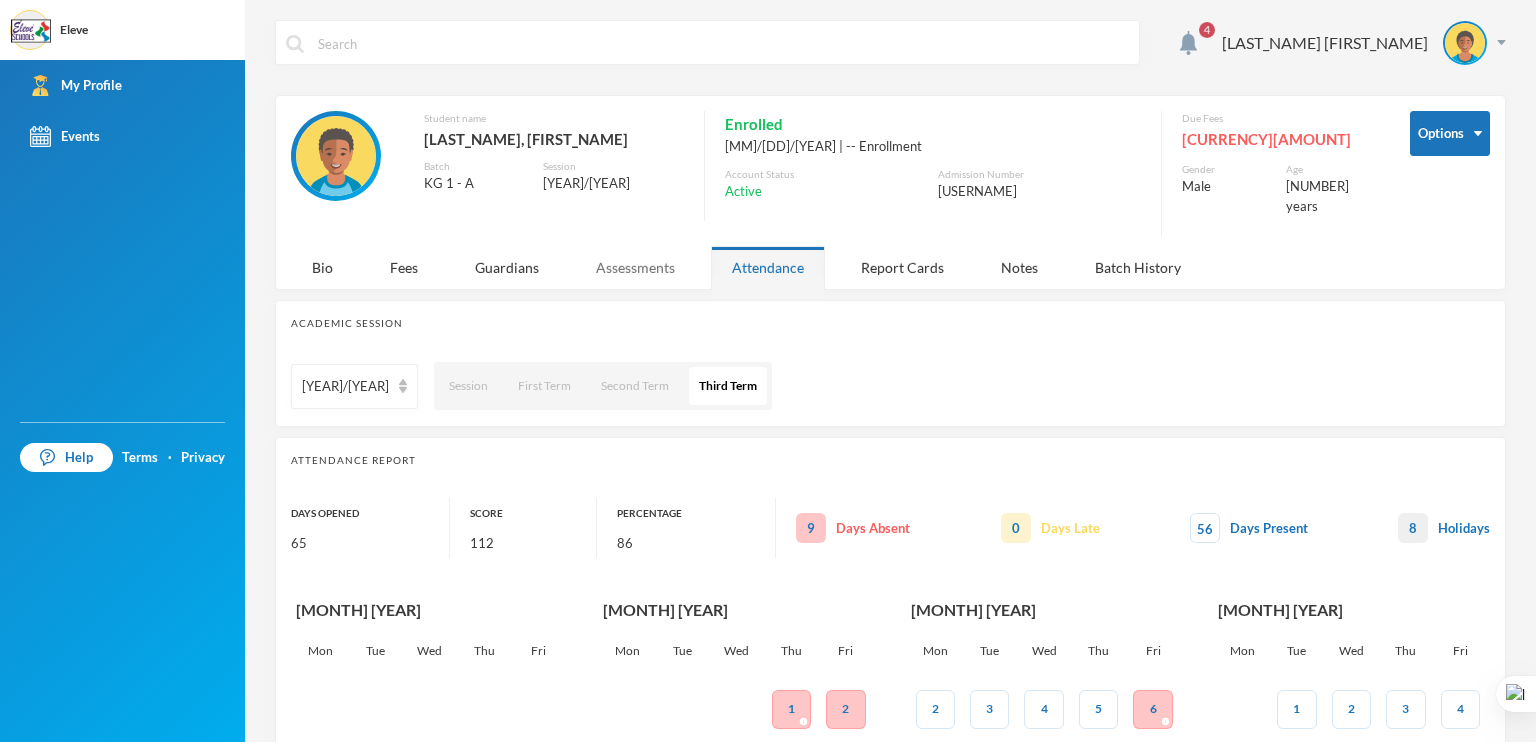 click on "Assessments" at bounding box center (635, 267) 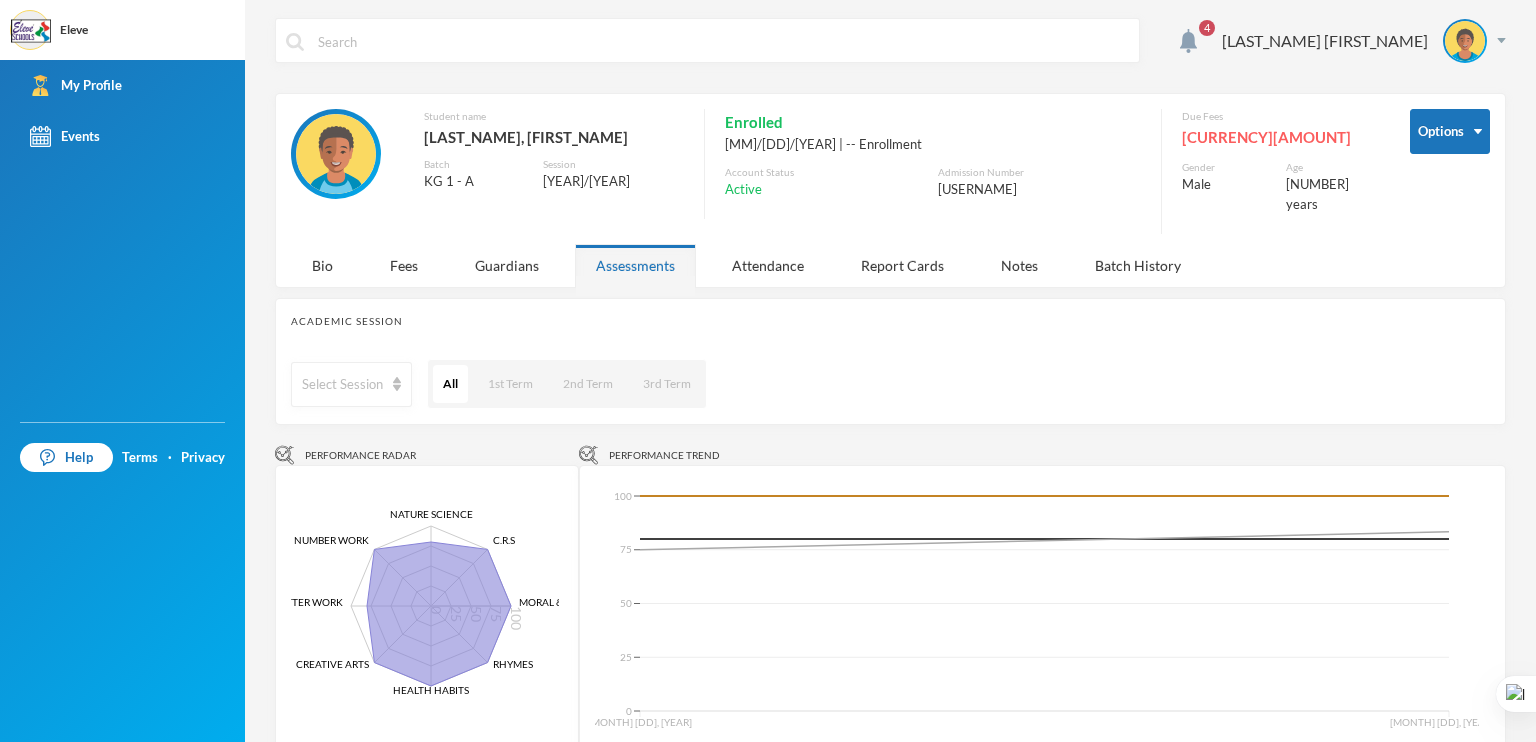 scroll, scrollTop: 0, scrollLeft: 0, axis: both 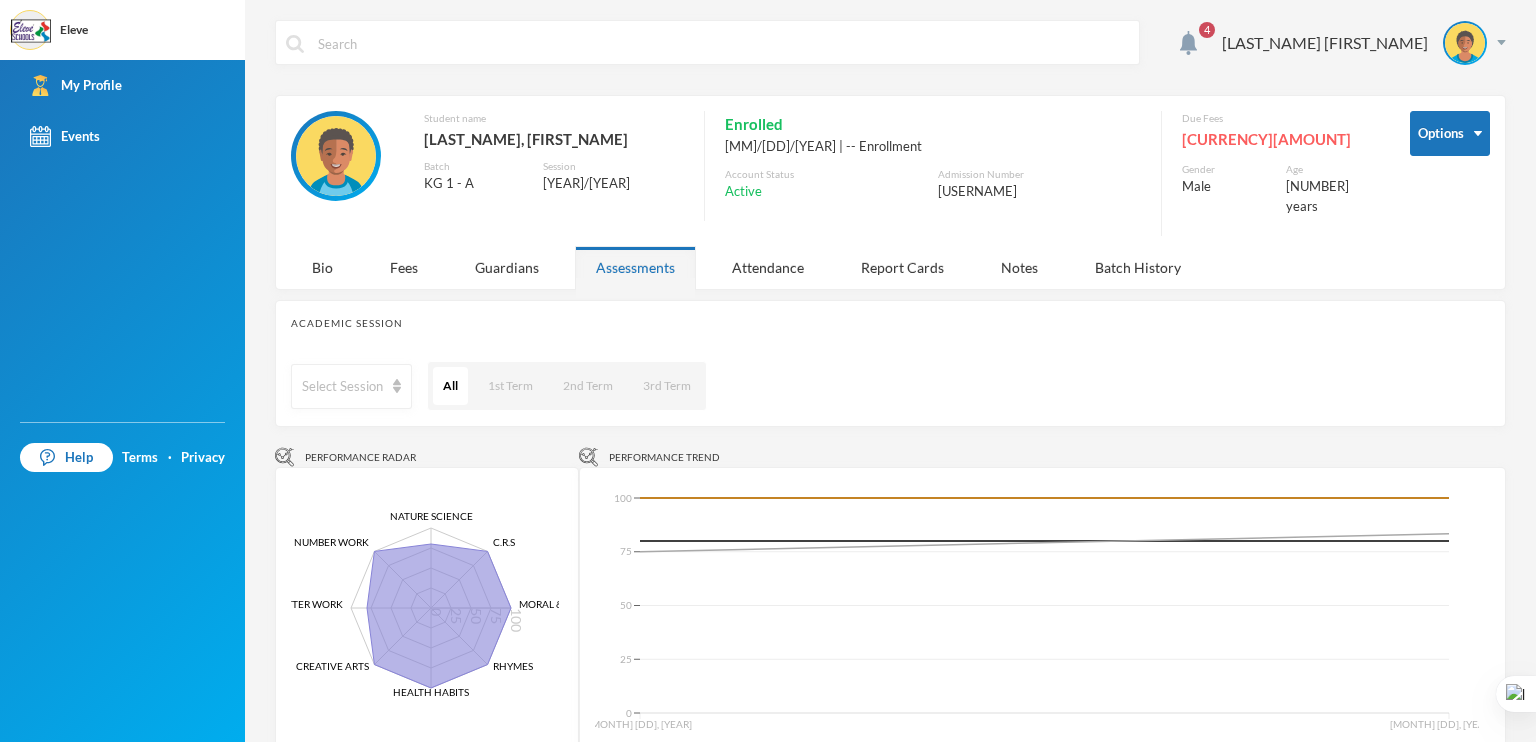 click on "4" at bounding box center [1207, 30] 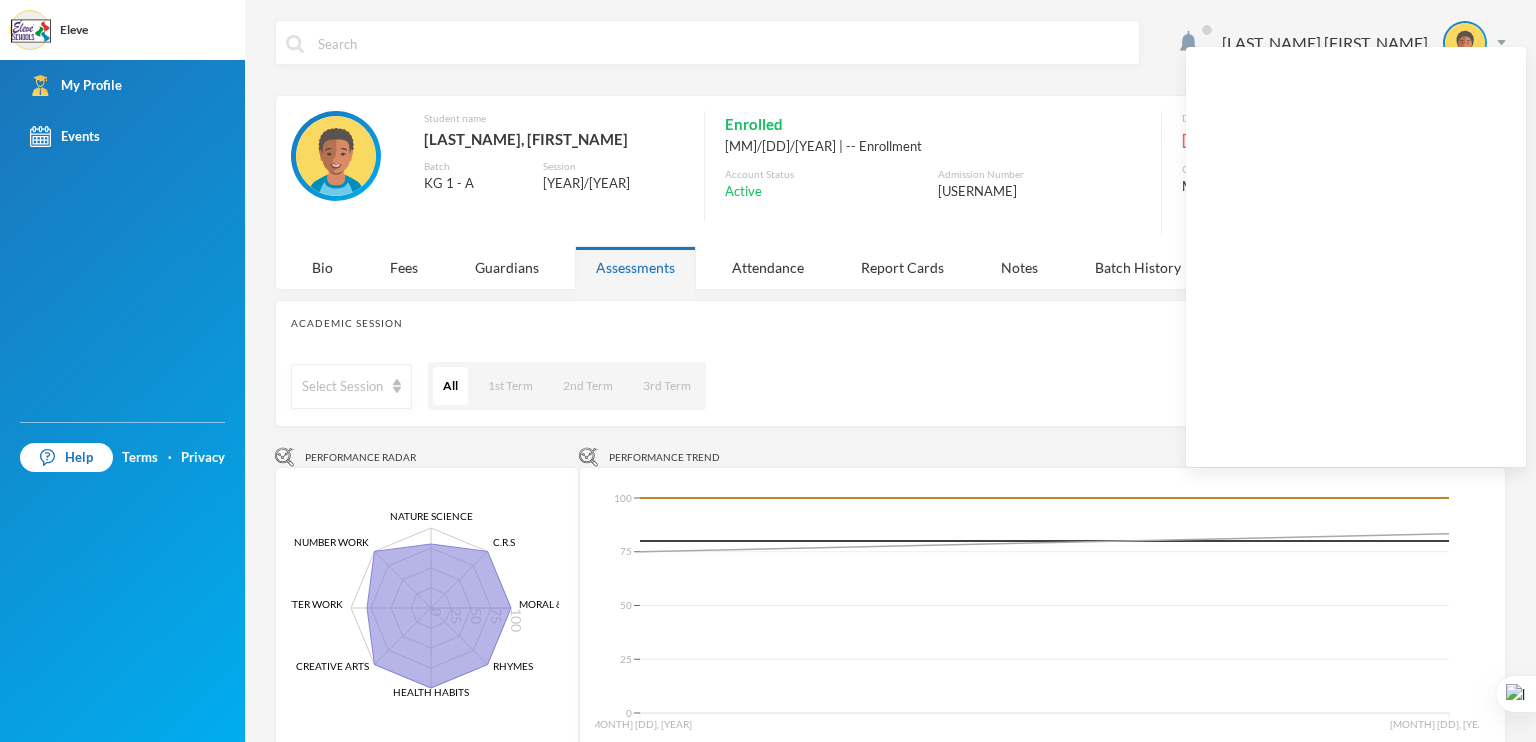 click on "Select Session All 1st Term 2nd Term 3rd Term" at bounding box center (890, 386) 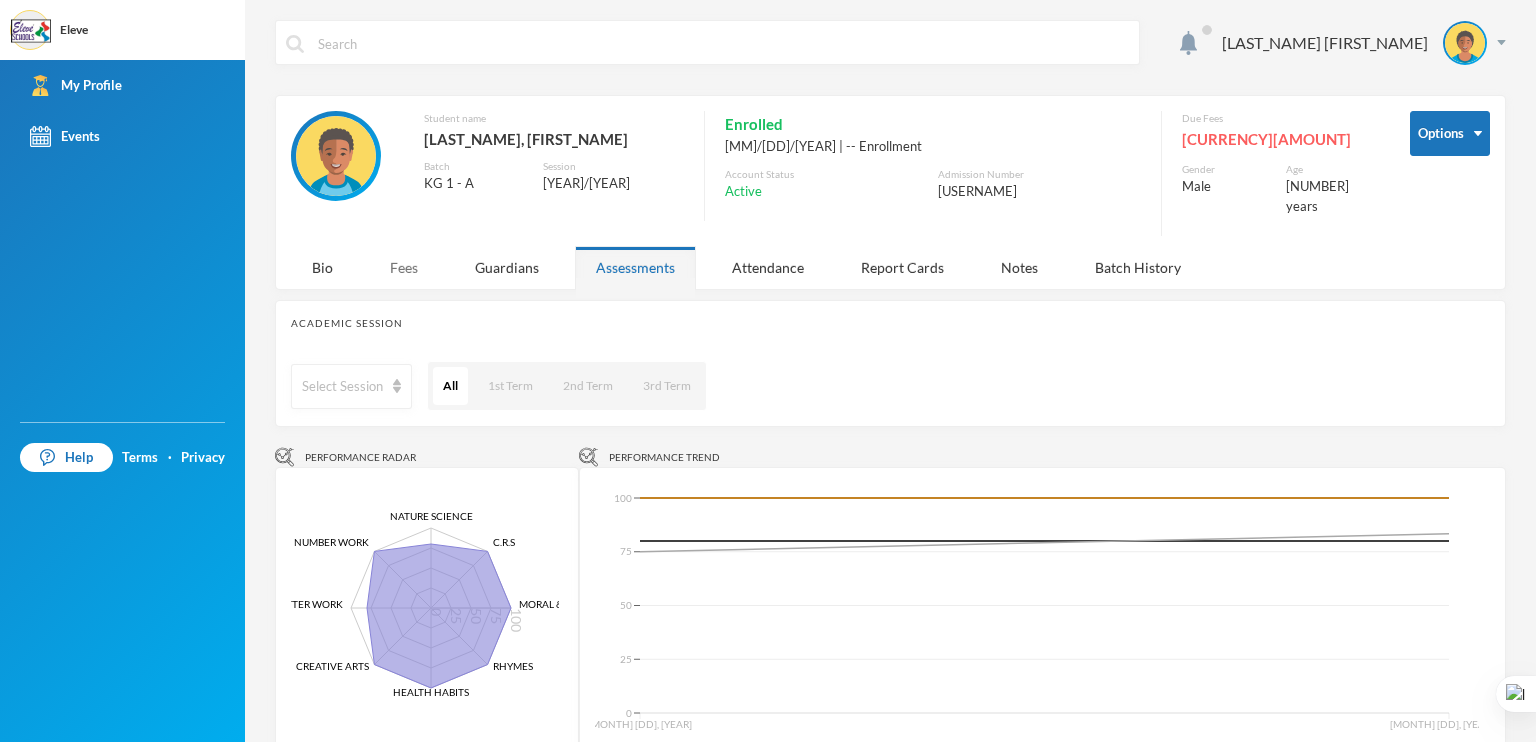 click on "Fees" at bounding box center [404, 267] 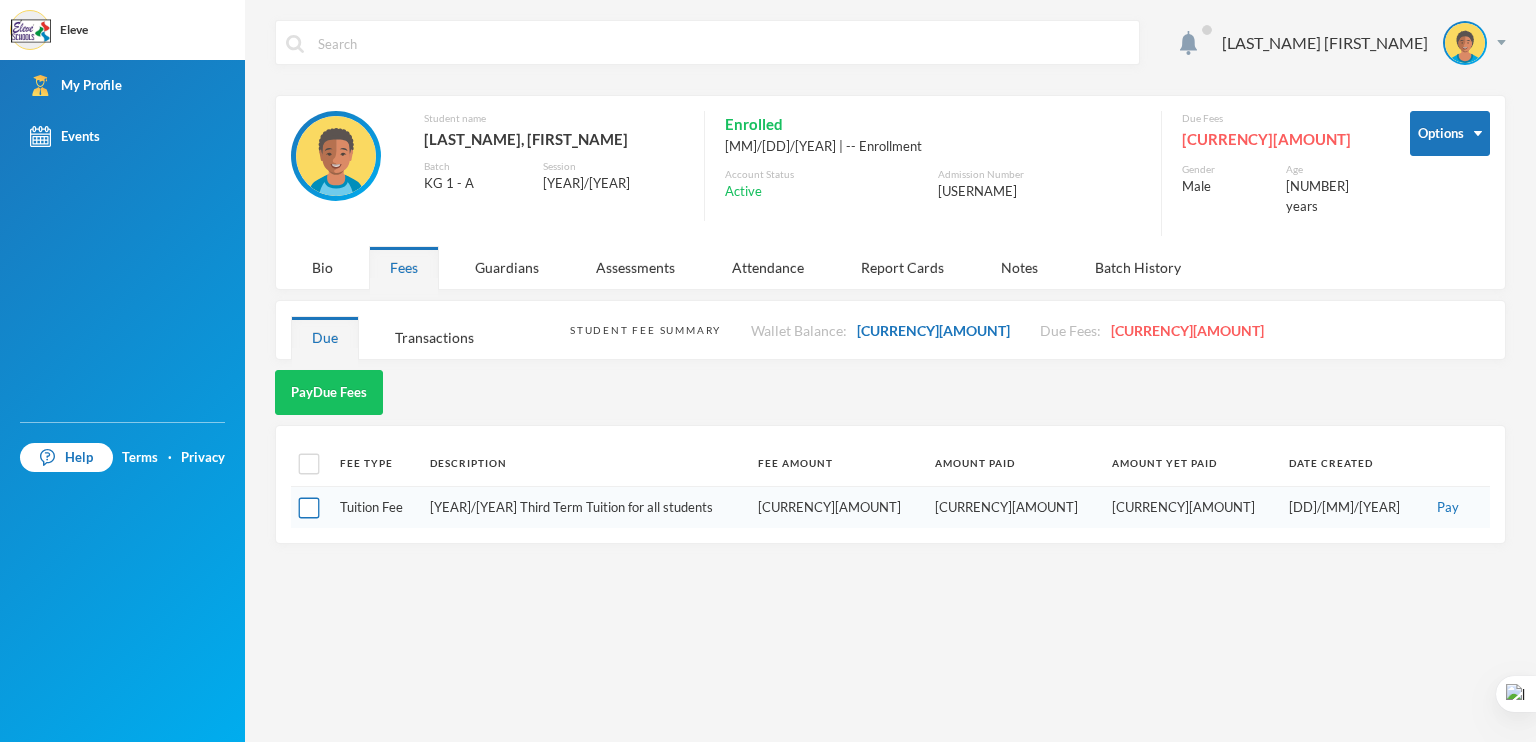 click at bounding box center [309, 508] 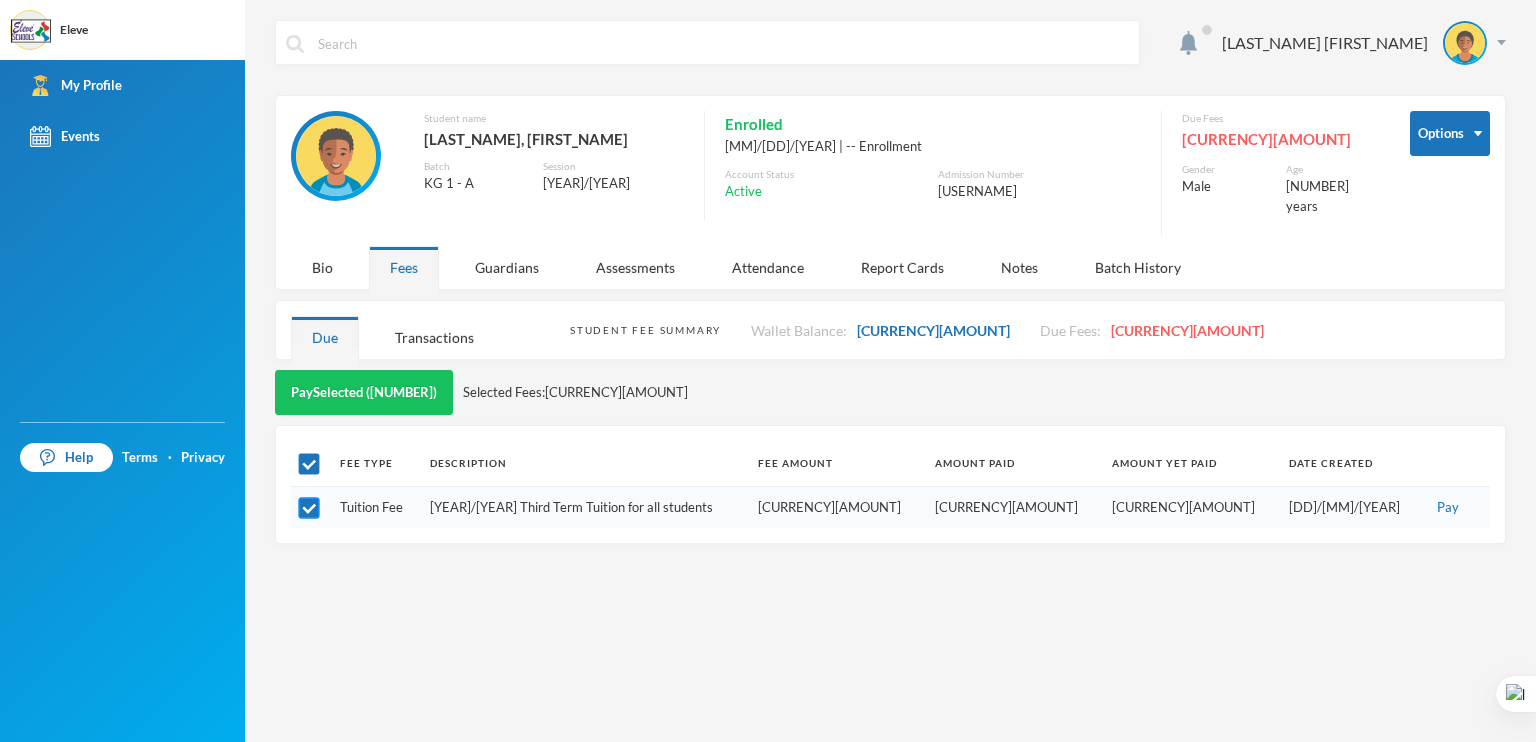 click at bounding box center (309, 508) 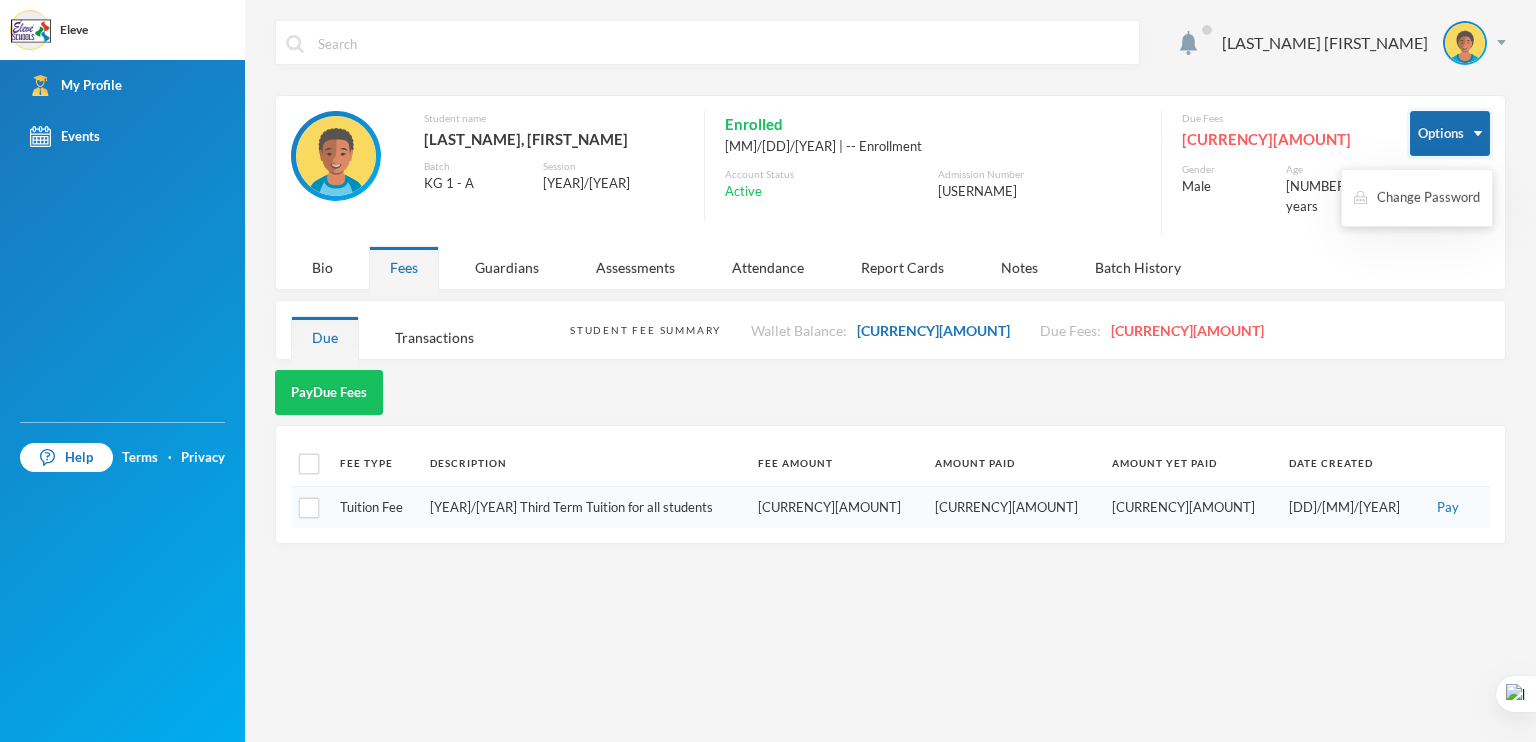 click at bounding box center [1478, 133] 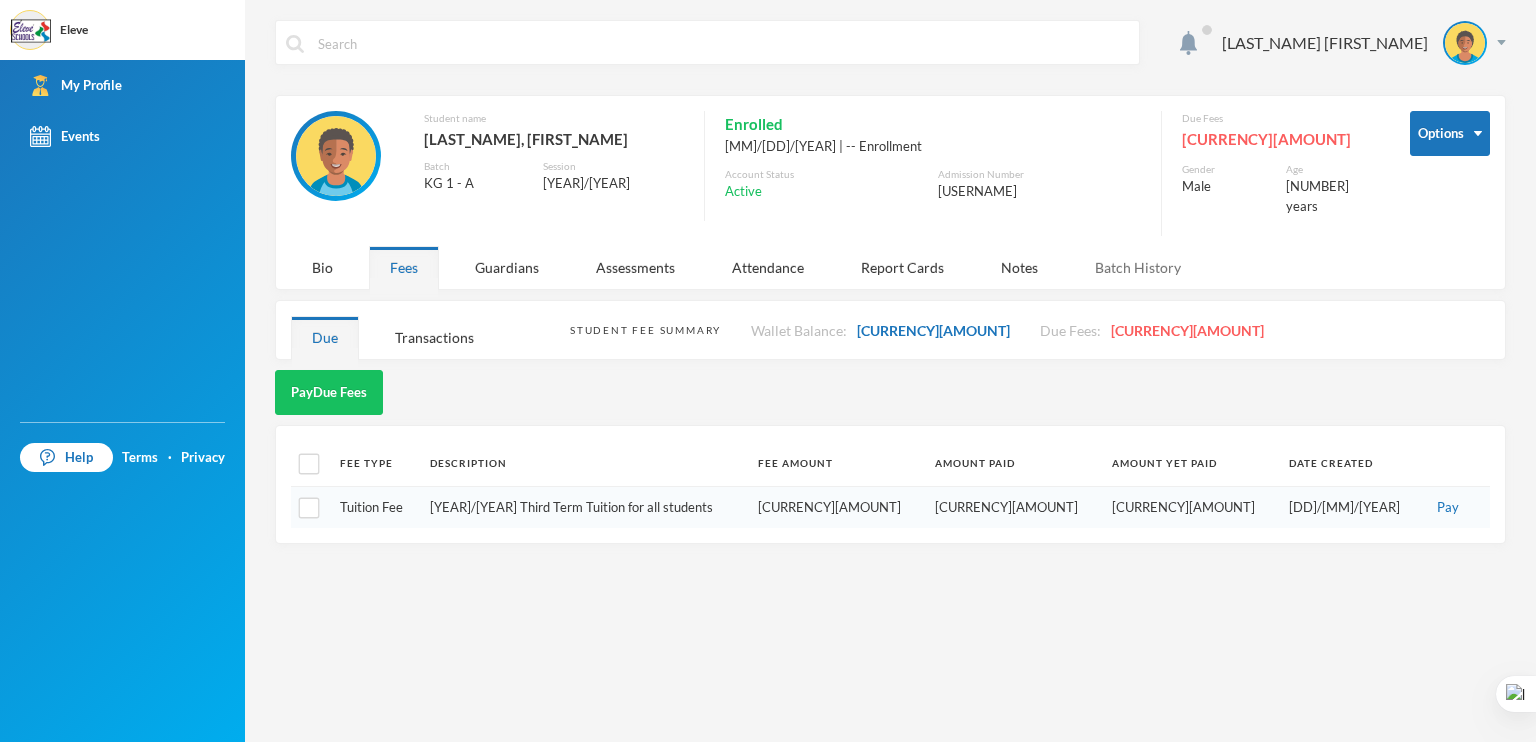 click on "Batch History" at bounding box center [1138, 267] 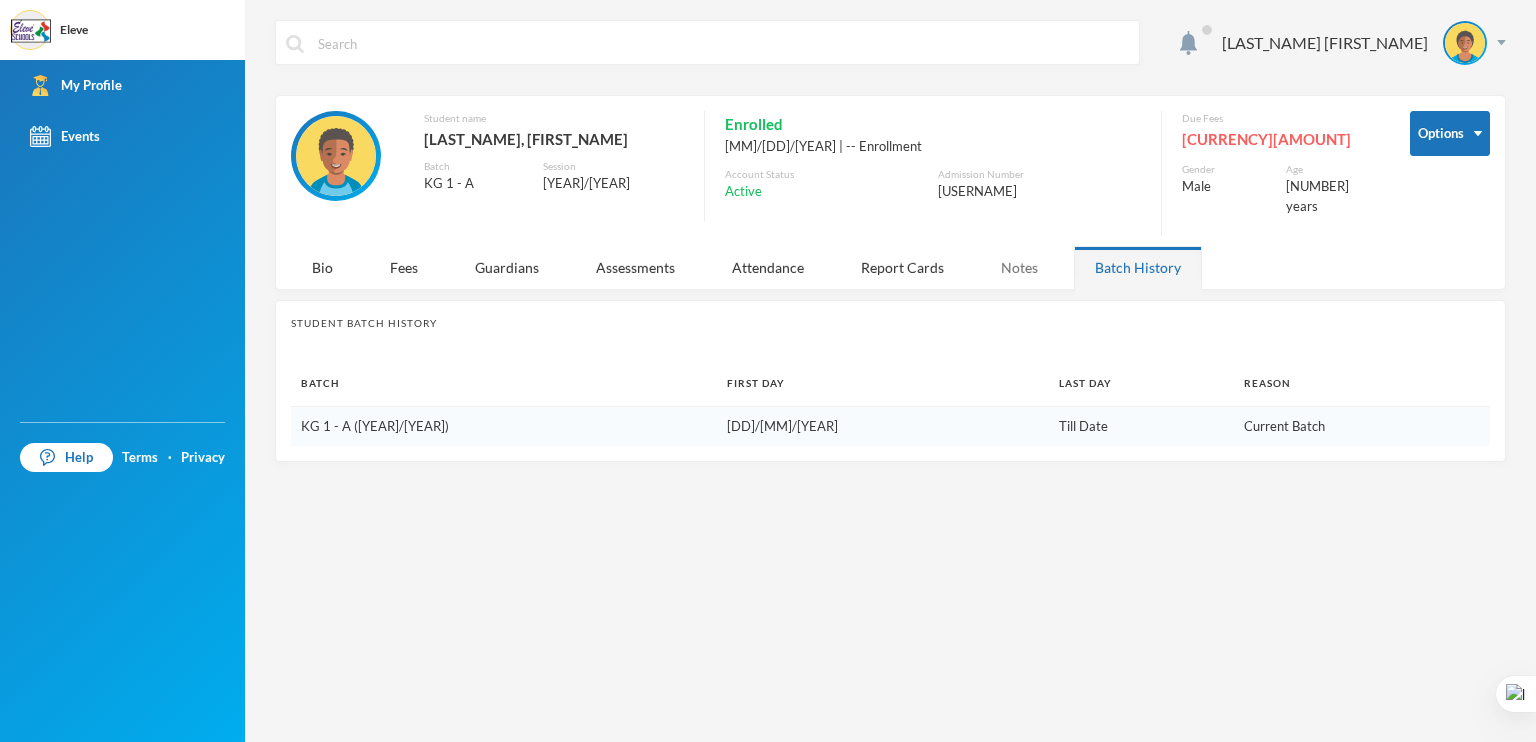 click on "Notes" at bounding box center [1019, 267] 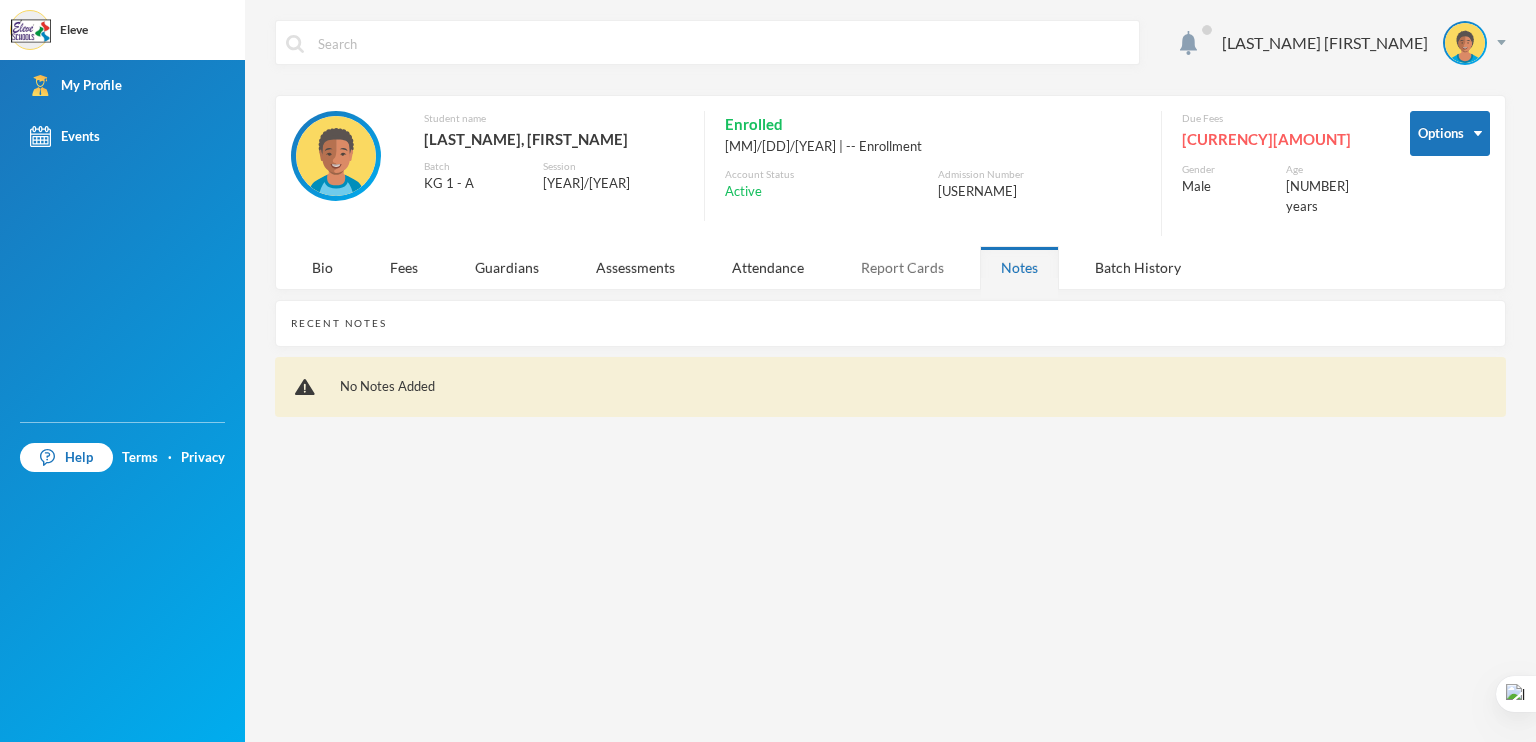 click on "Report Cards" at bounding box center (902, 267) 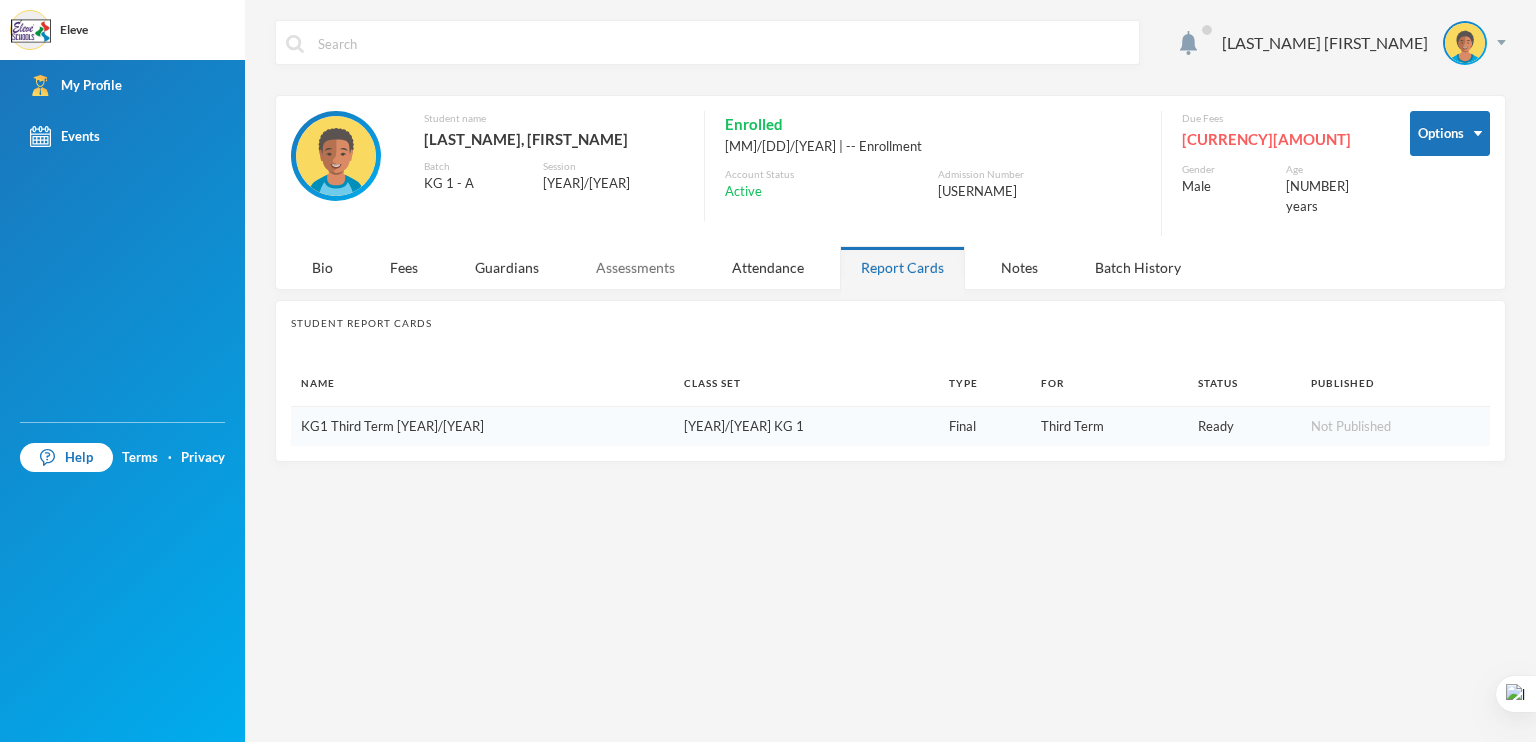 click on "Assessments" at bounding box center (635, 267) 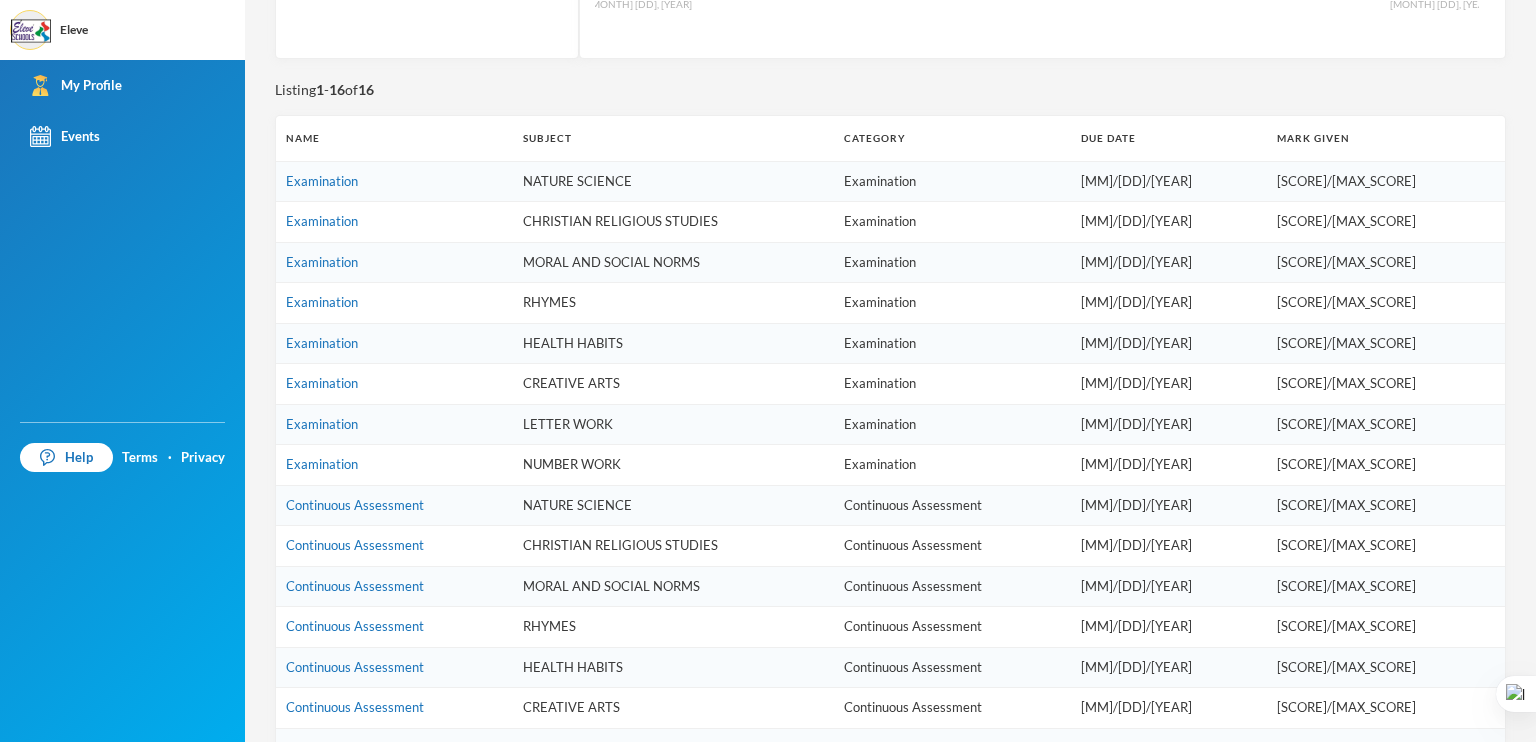 scroll, scrollTop: 689, scrollLeft: 0, axis: vertical 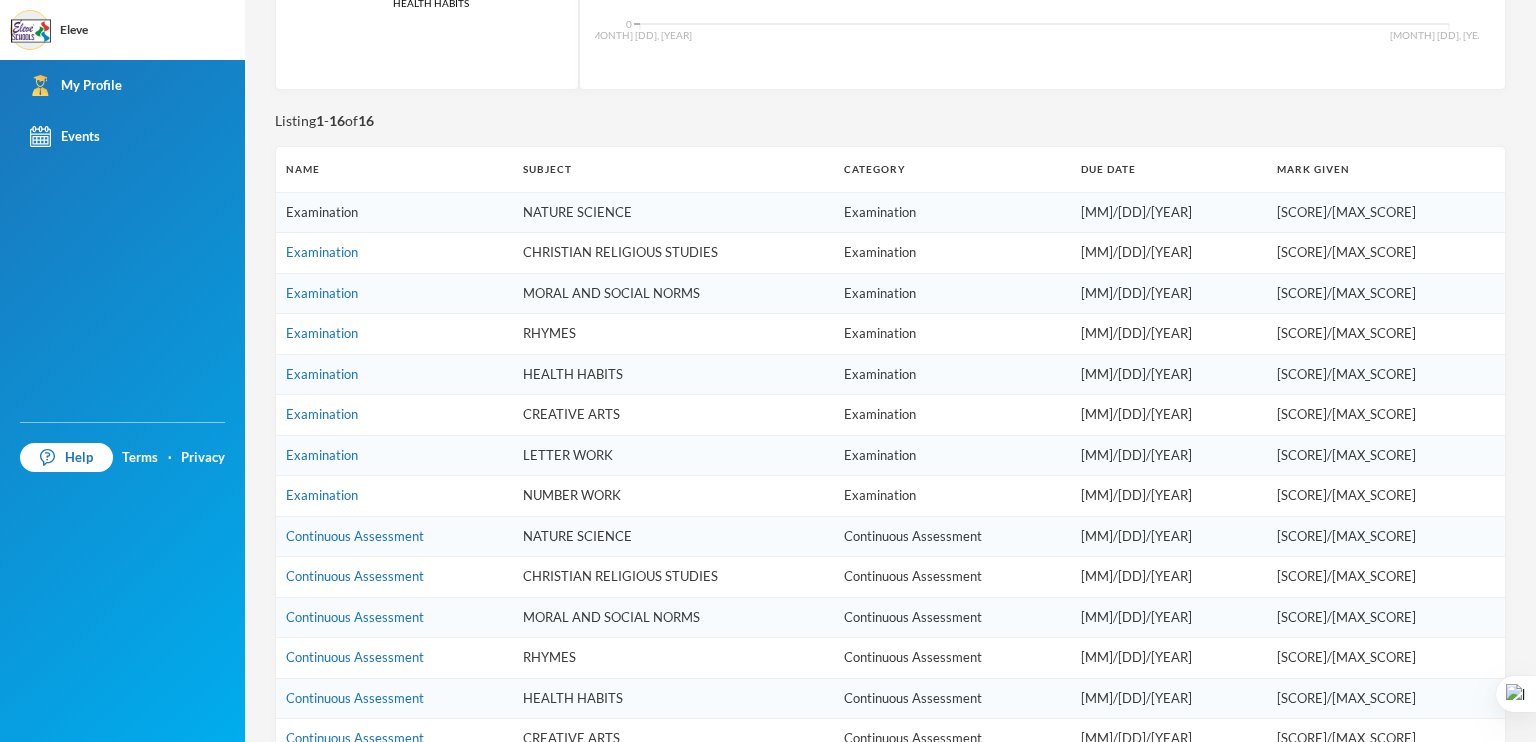 click on "Examination" at bounding box center (322, 212) 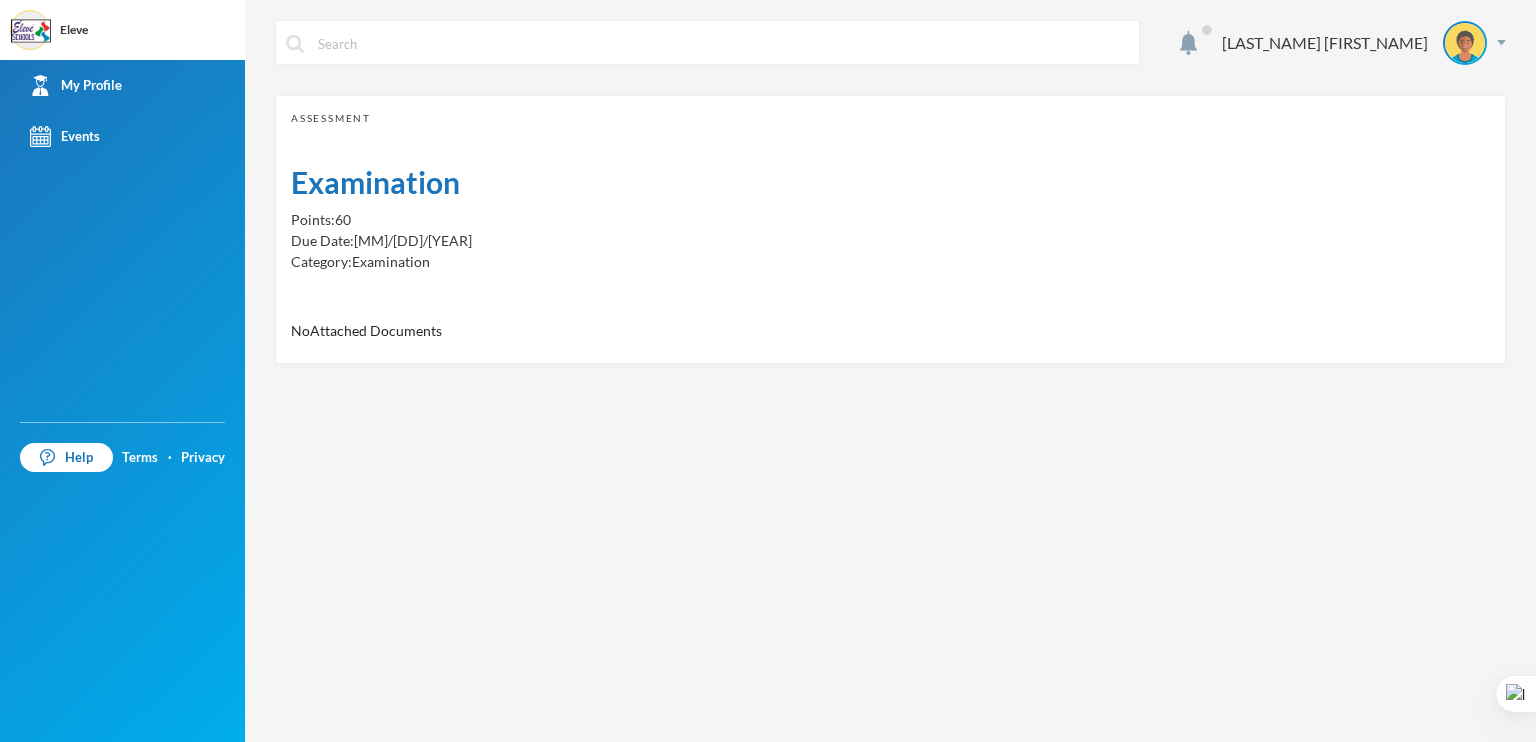 scroll, scrollTop: 0, scrollLeft: 0, axis: both 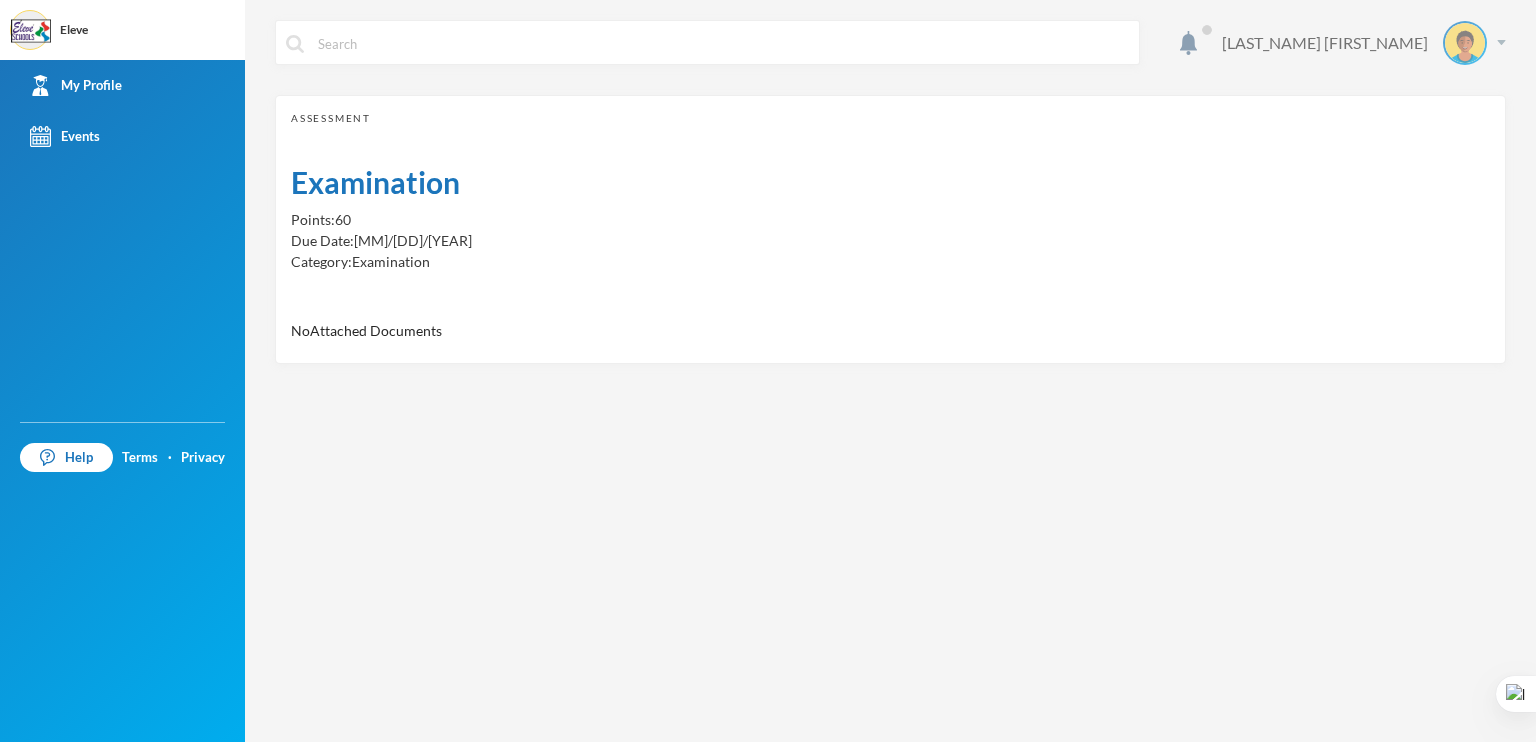 click on "[LAST_NAME] [FIRST_NAME]" at bounding box center (1356, 43) 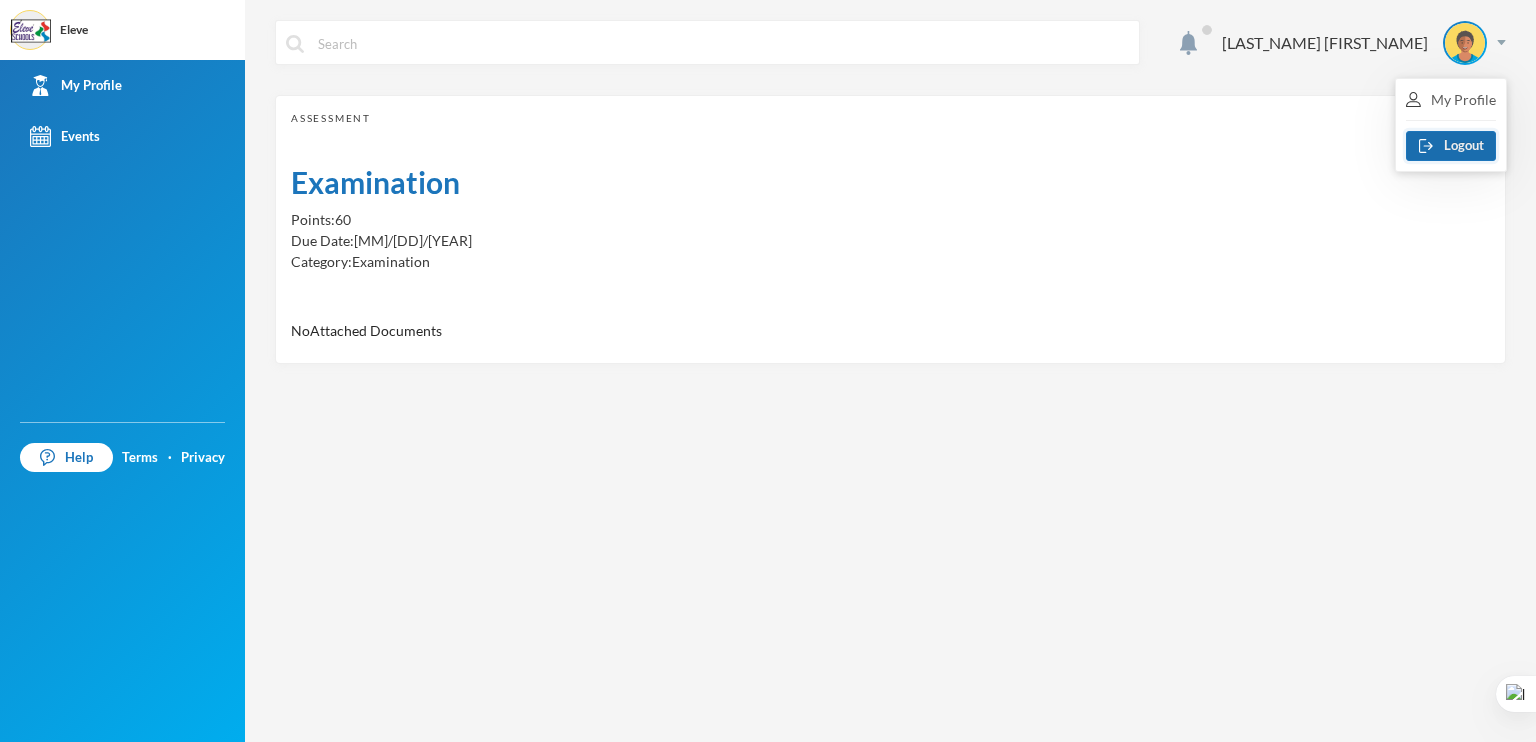 click on "Logout" at bounding box center (1451, 146) 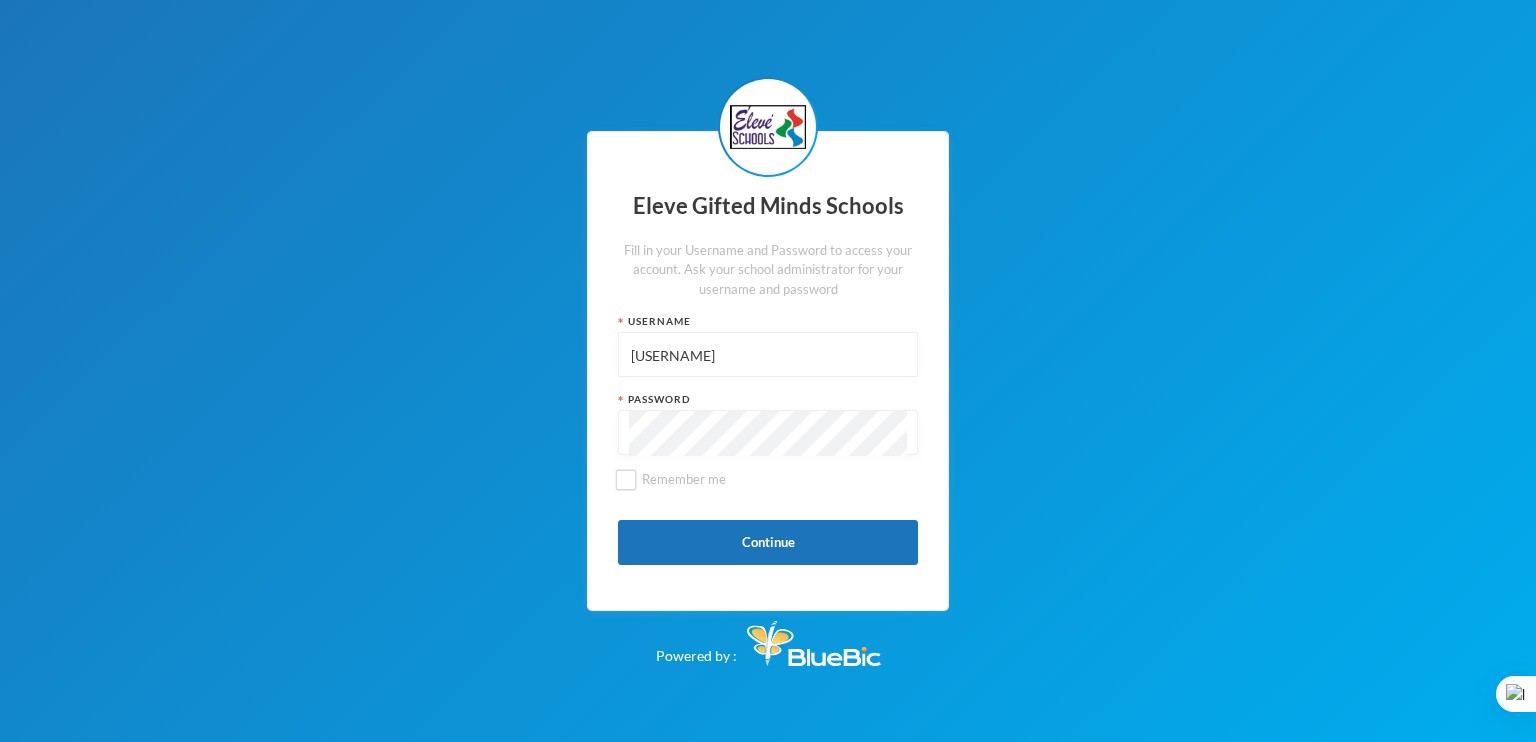 drag, startPoint x: 671, startPoint y: 352, endPoint x: 604, endPoint y: 363, distance: 67.89698 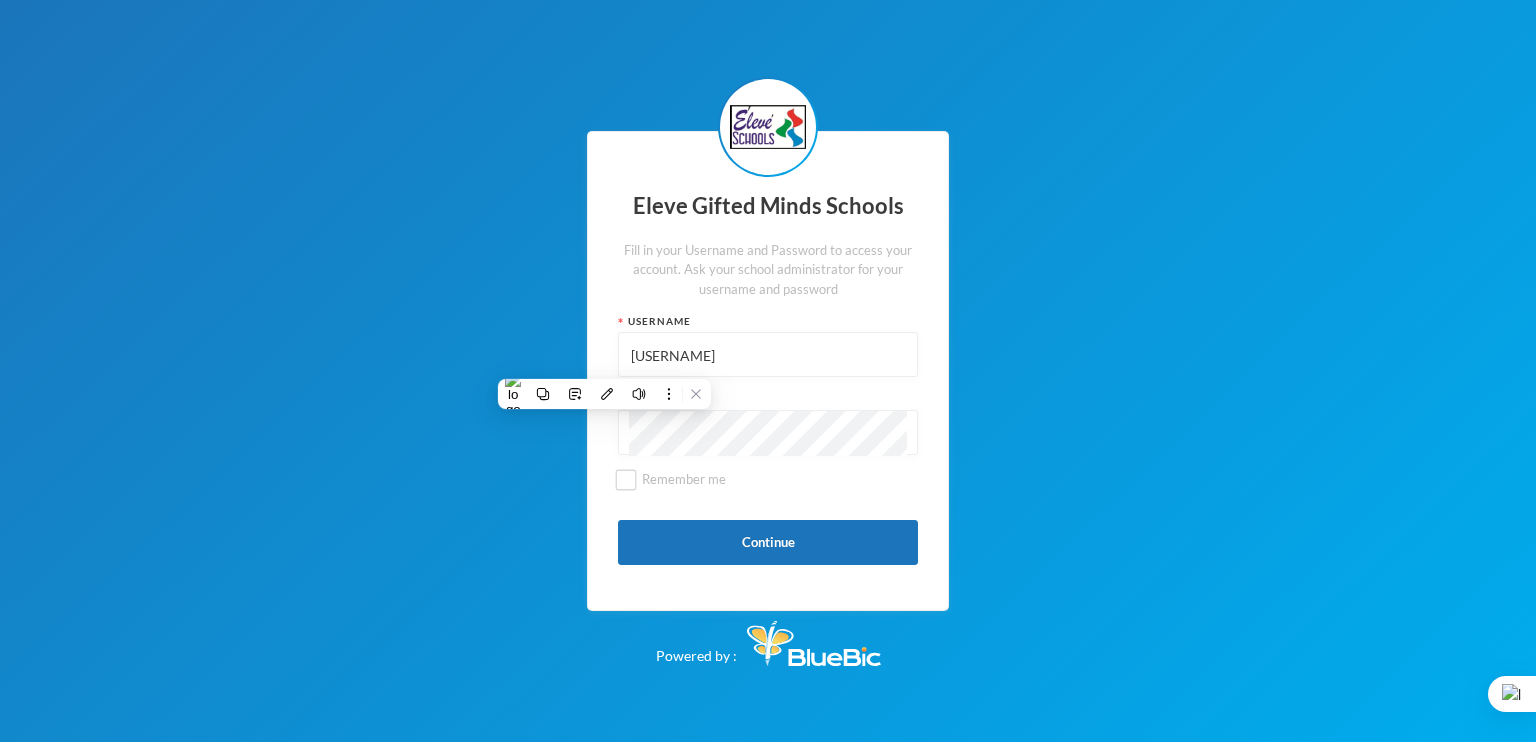 paste on "96" 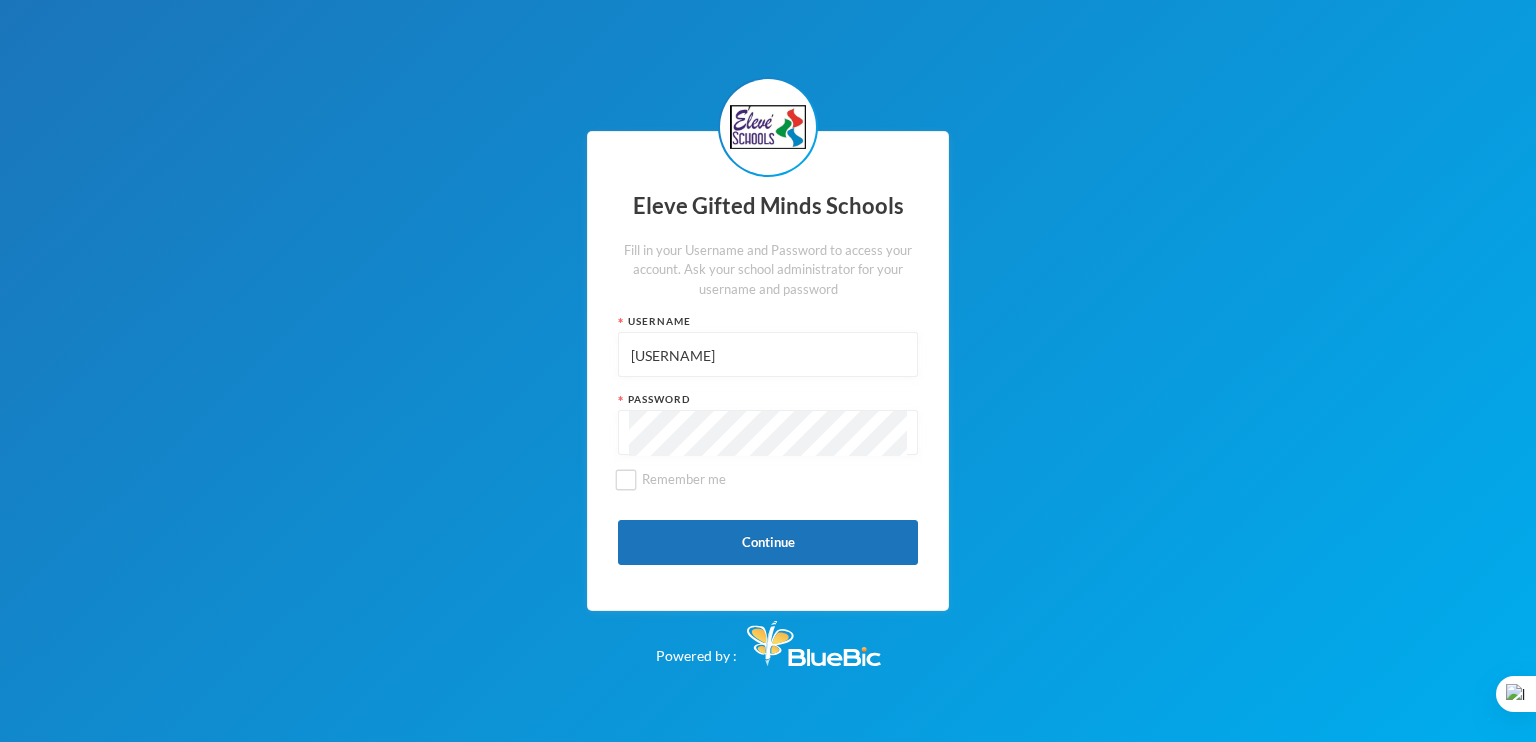 type on "[USERNAME]" 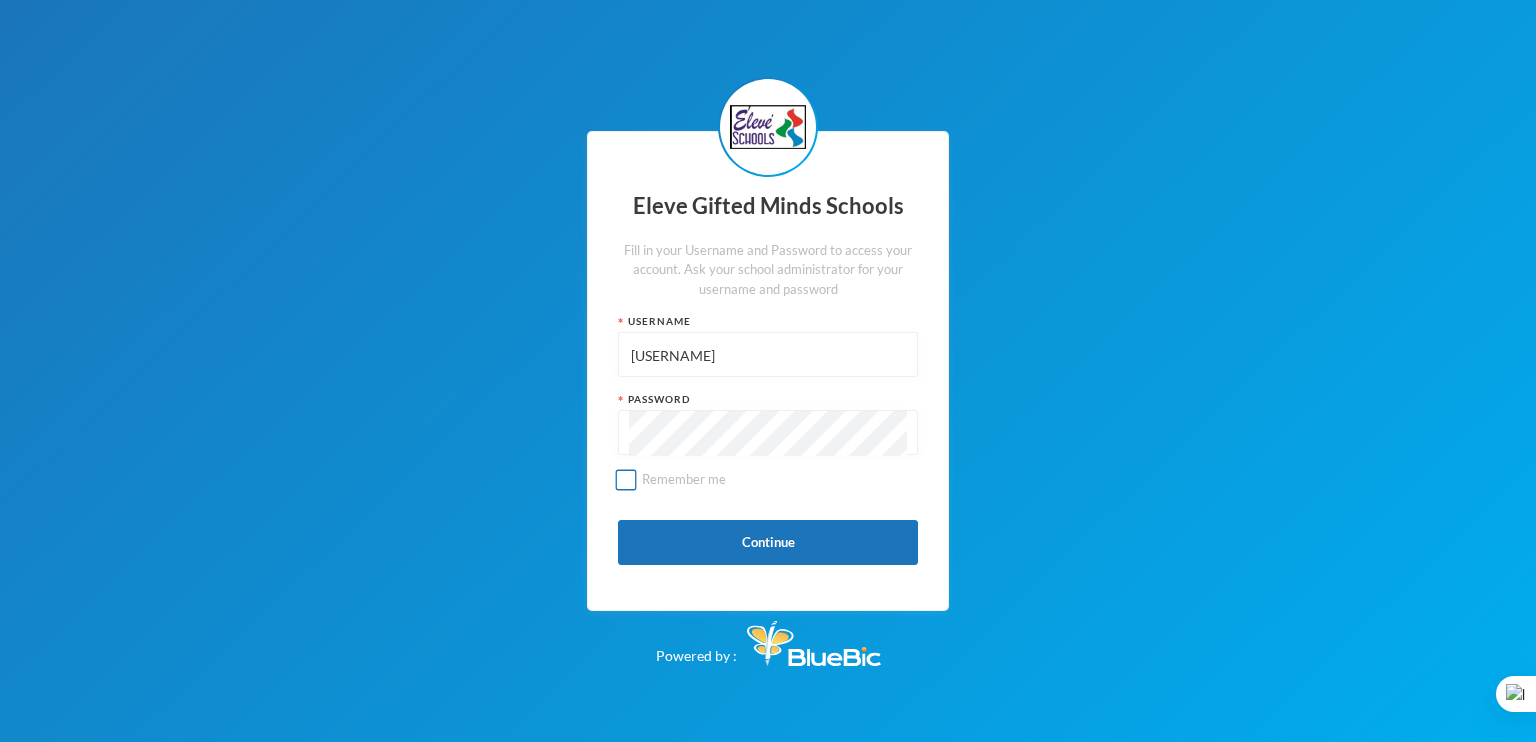 click on "Remember me" at bounding box center (626, 479) 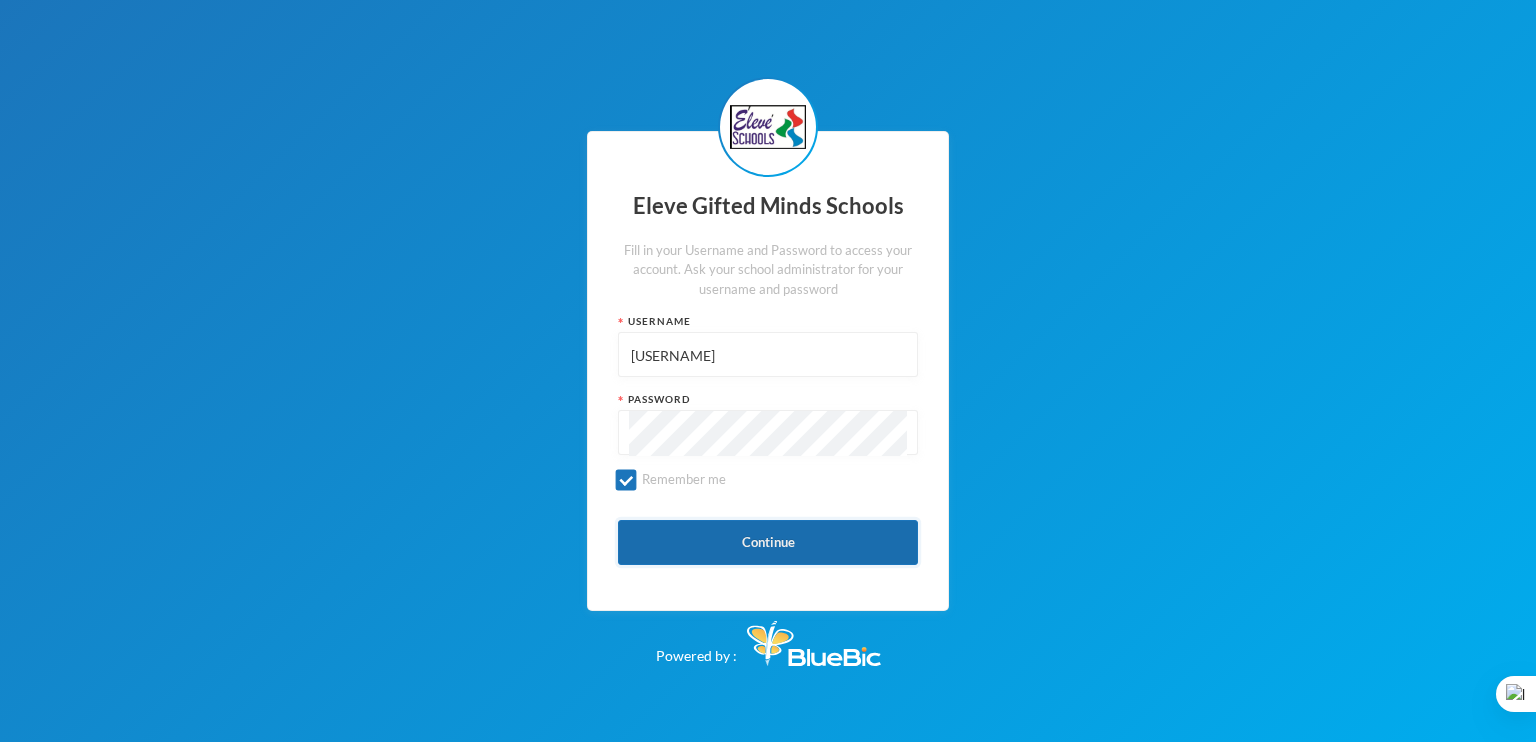 click on "Continue" at bounding box center [768, 542] 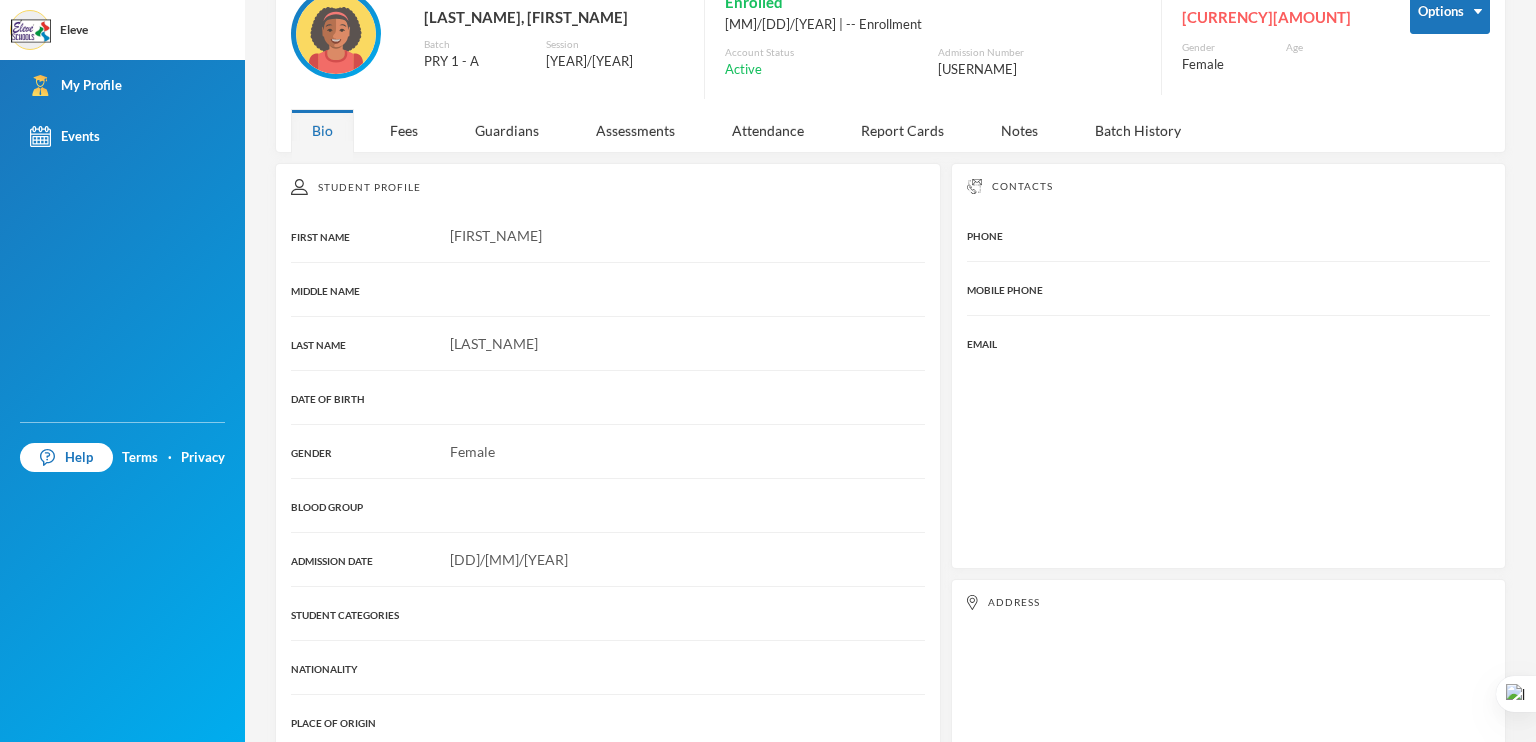 scroll, scrollTop: 0, scrollLeft: 0, axis: both 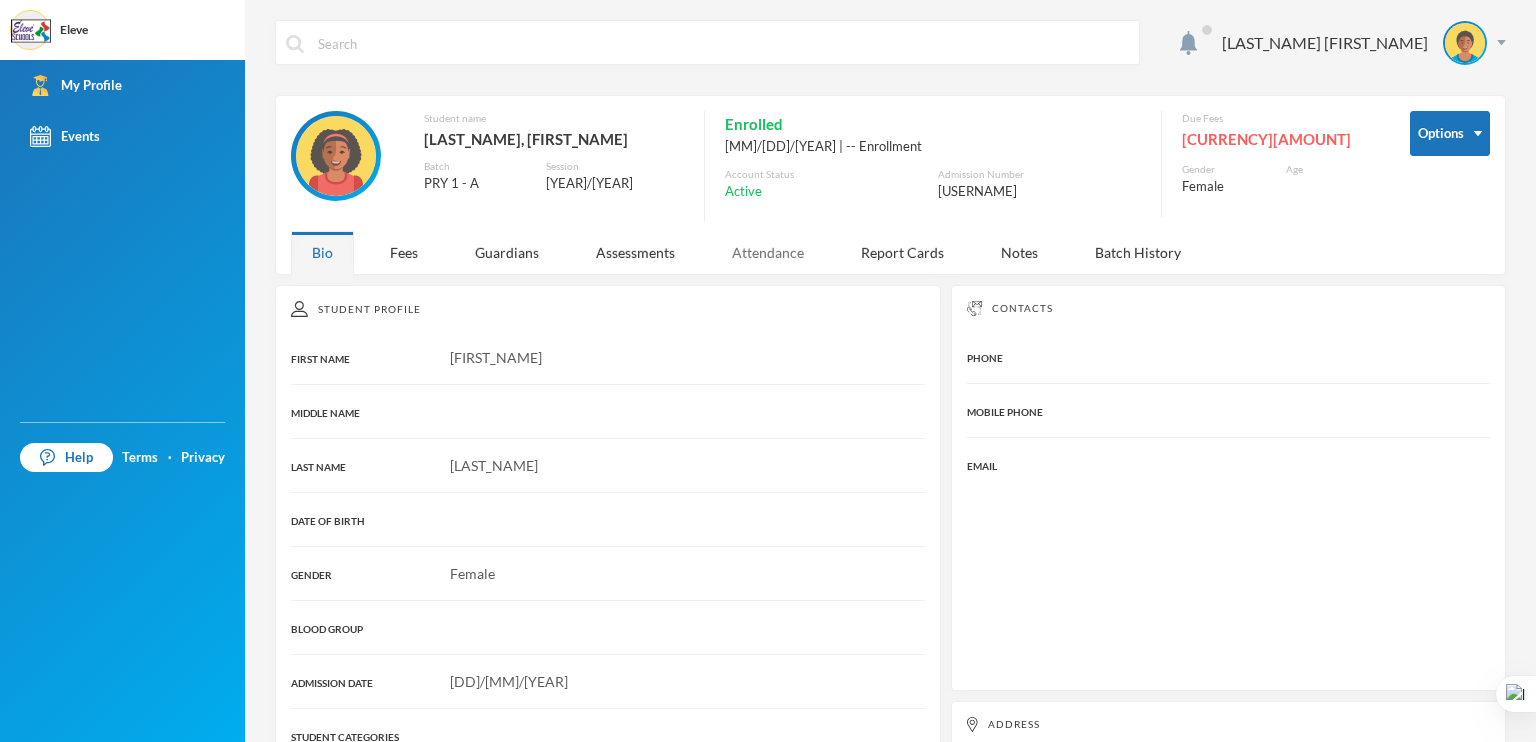 click on "Attendance" at bounding box center [768, 252] 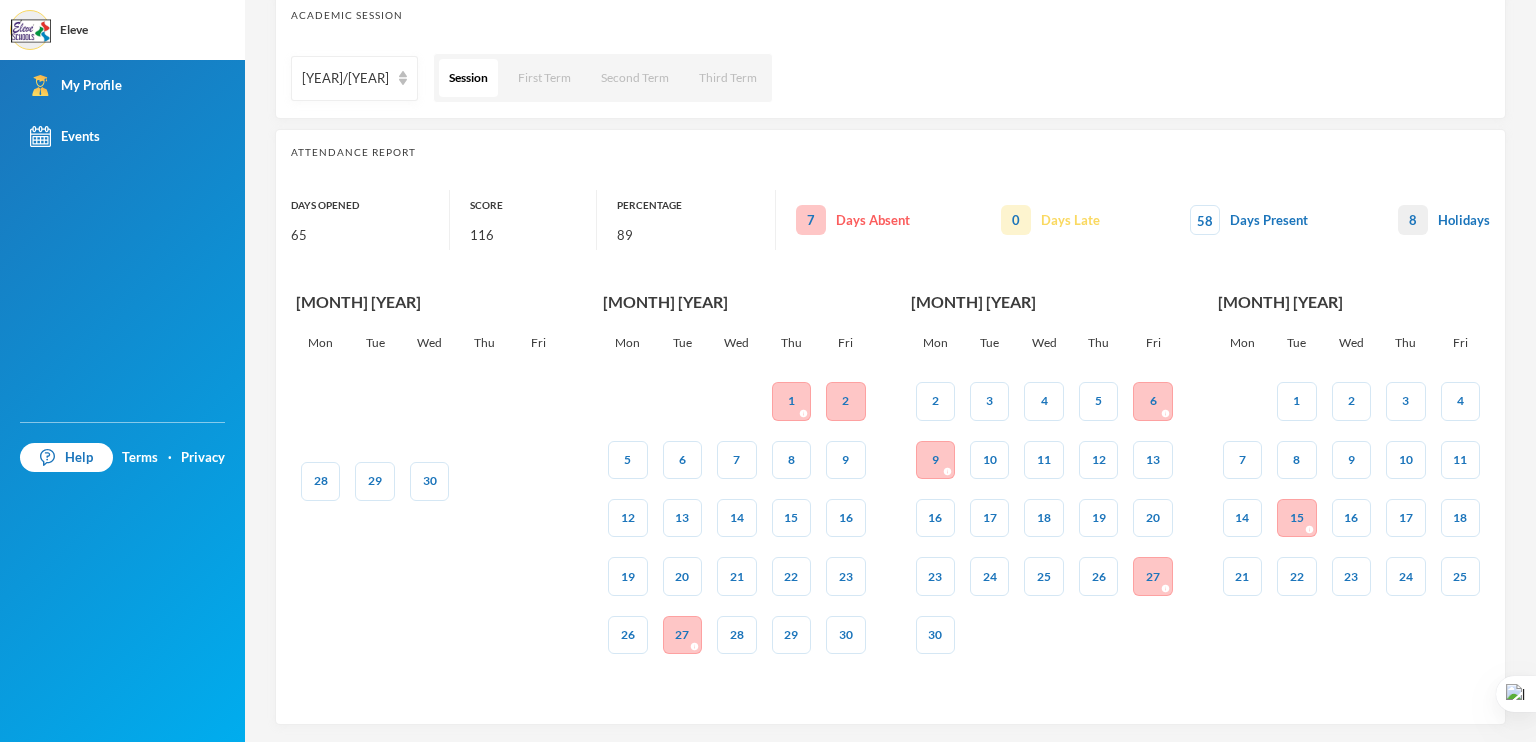 scroll, scrollTop: 0, scrollLeft: 0, axis: both 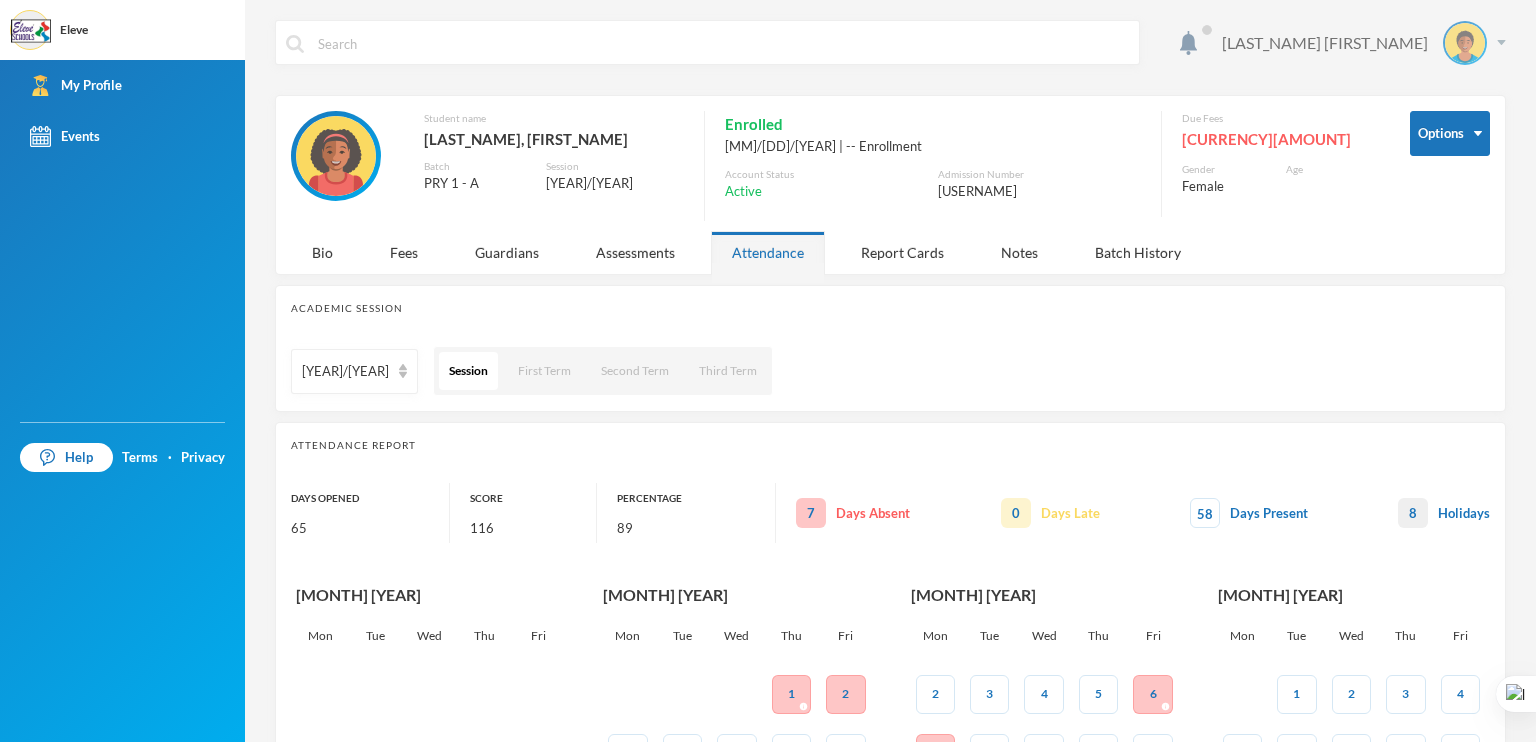 click on "[LAST_NAME] [FIRST_NAME]" at bounding box center (1325, 43) 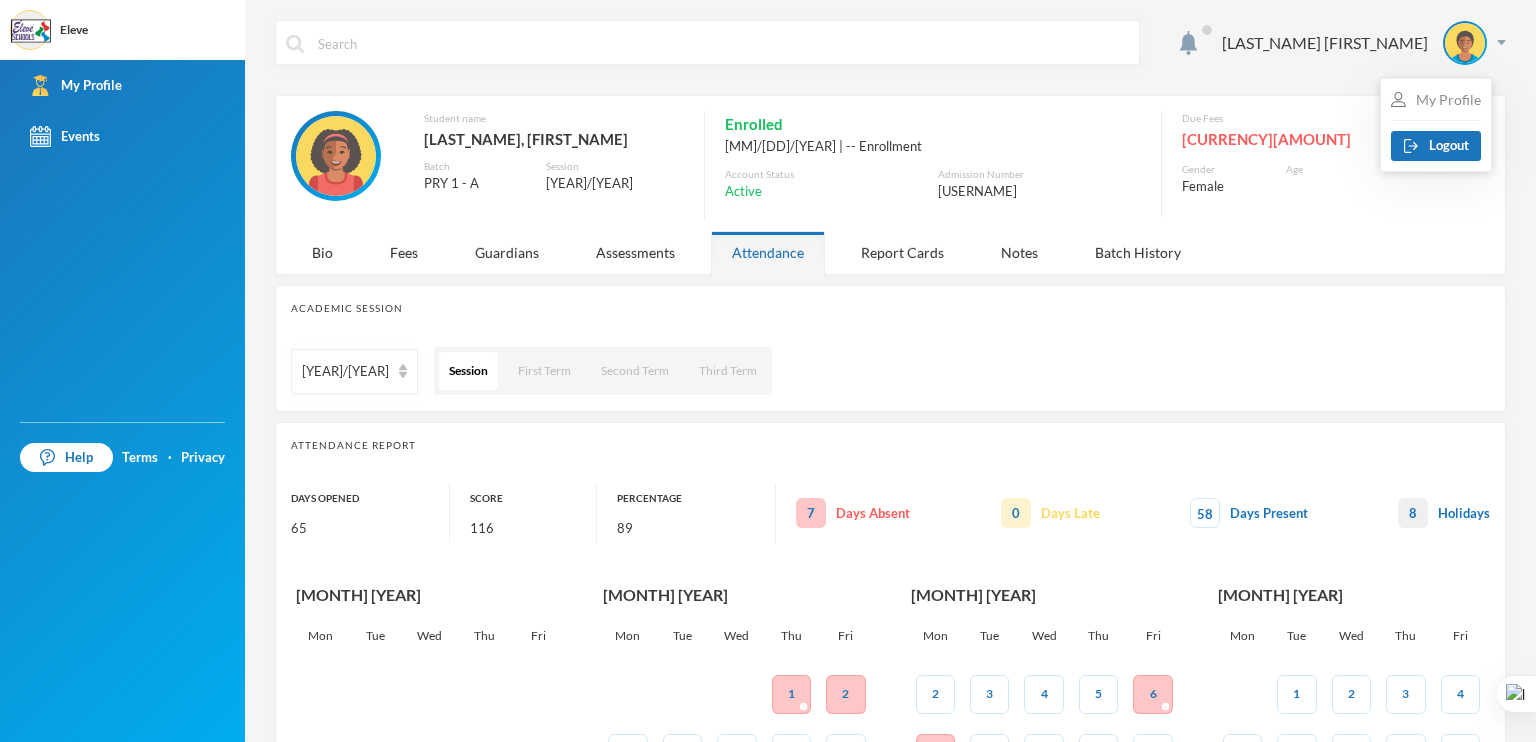 click on "My Profile" at bounding box center [1436, 99] 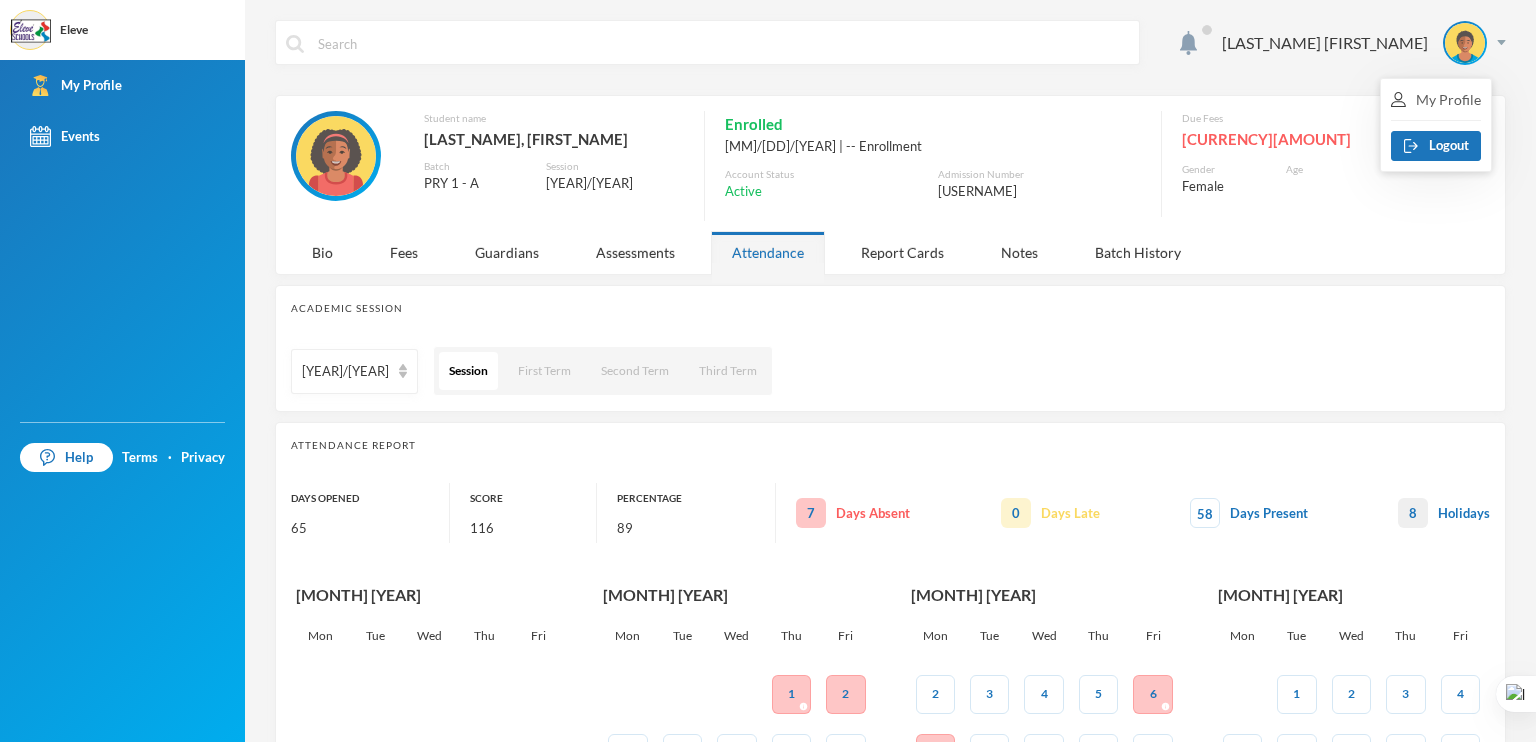 click on "[LAST_NAME] [FIRST_NAME]" at bounding box center (890, 57) 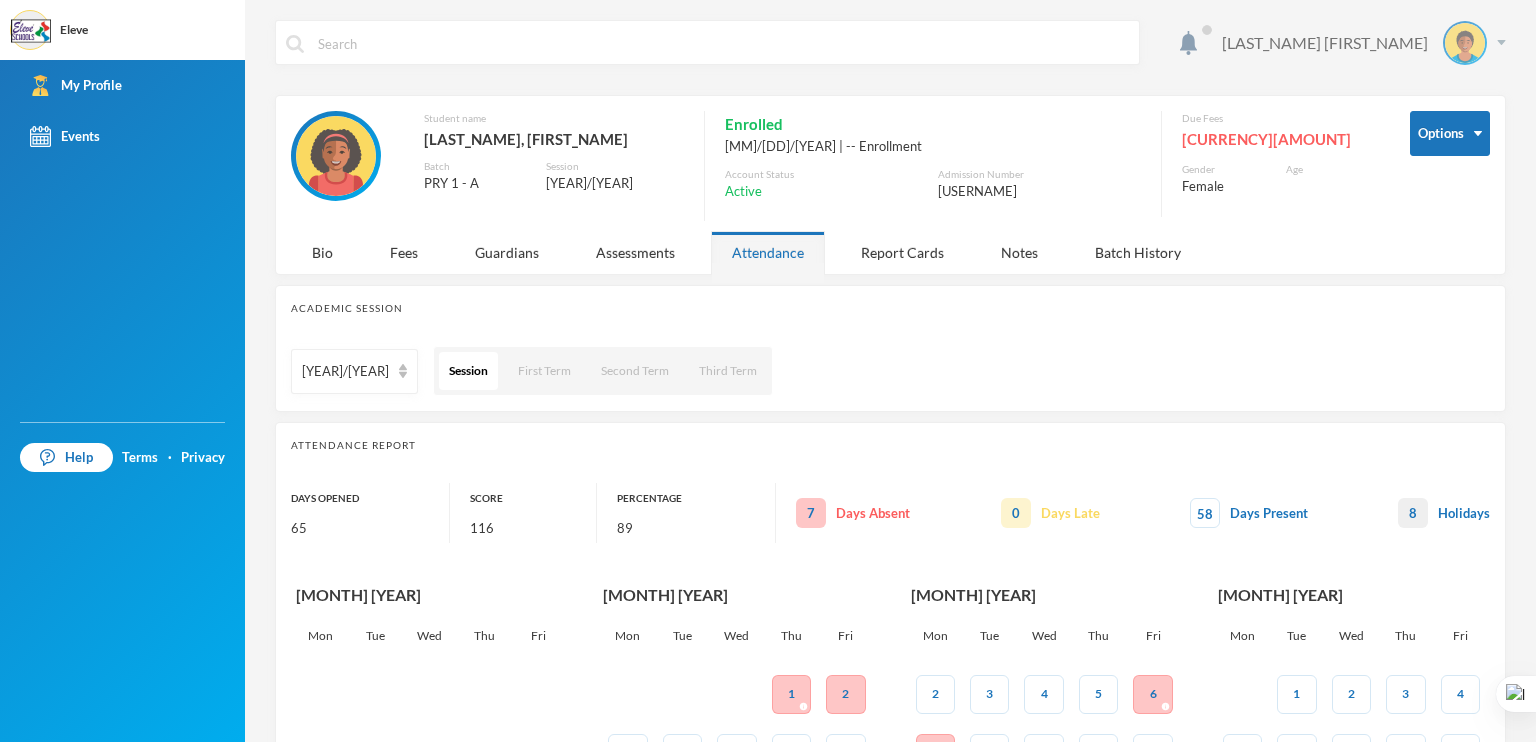 click at bounding box center [1465, 43] 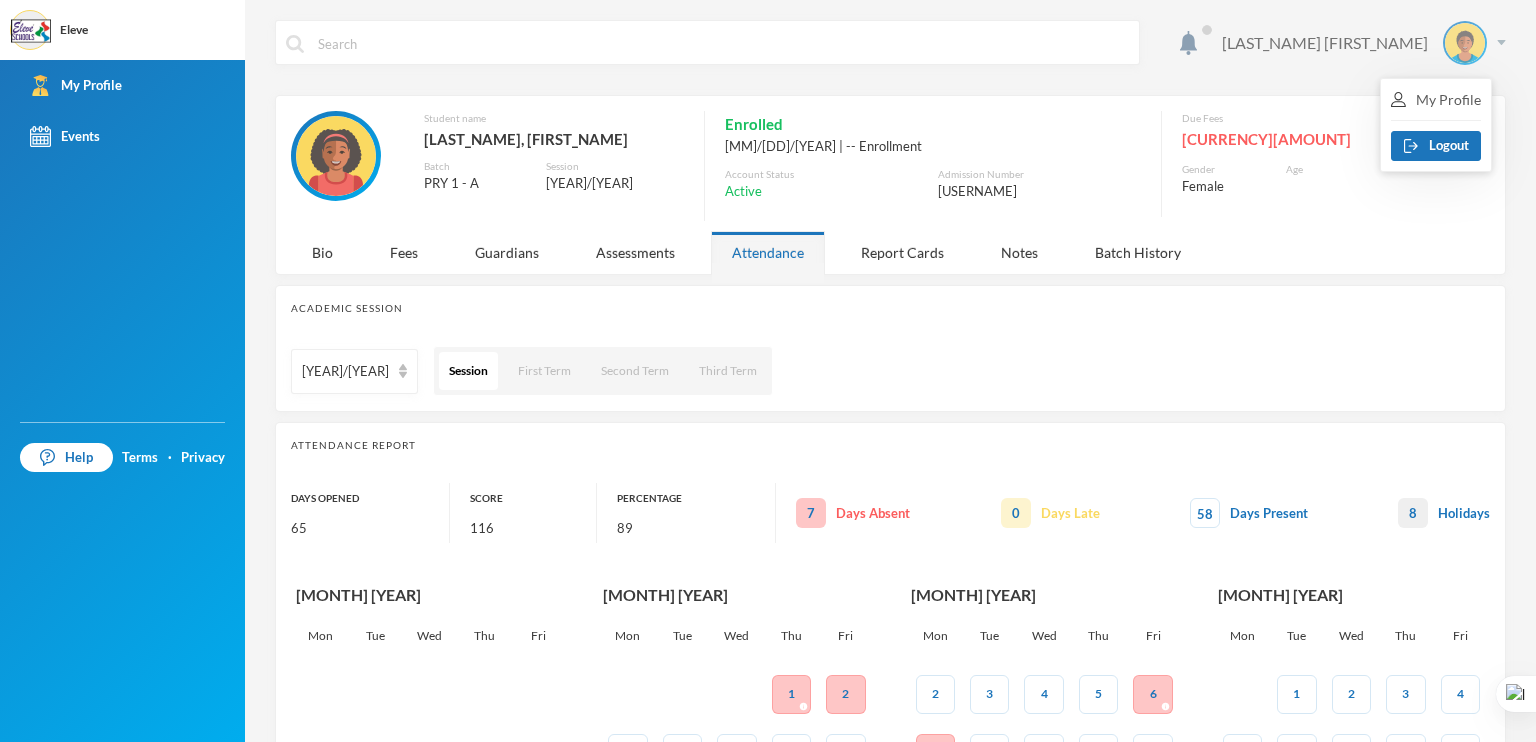 click at bounding box center (1465, 43) 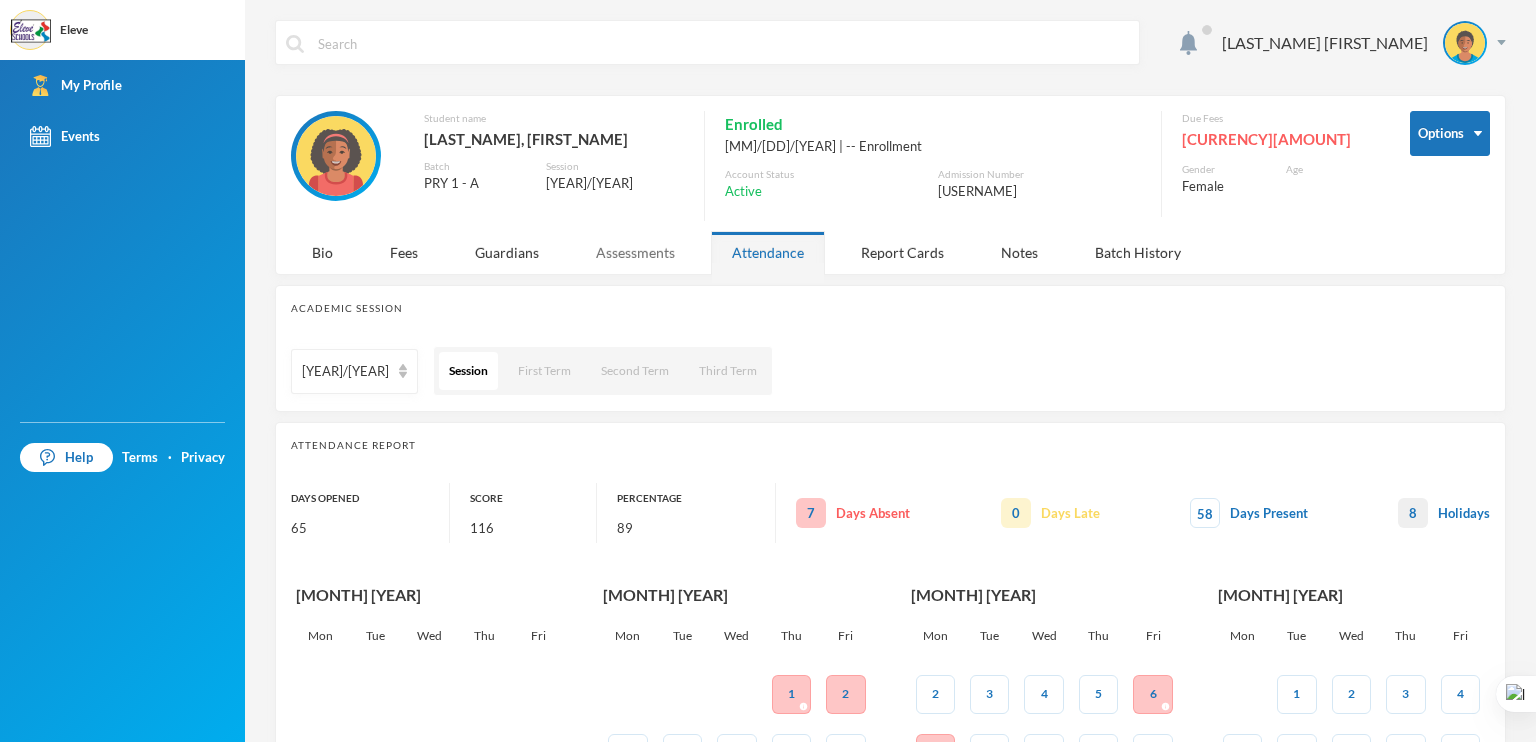 click on "Assessments" at bounding box center (635, 252) 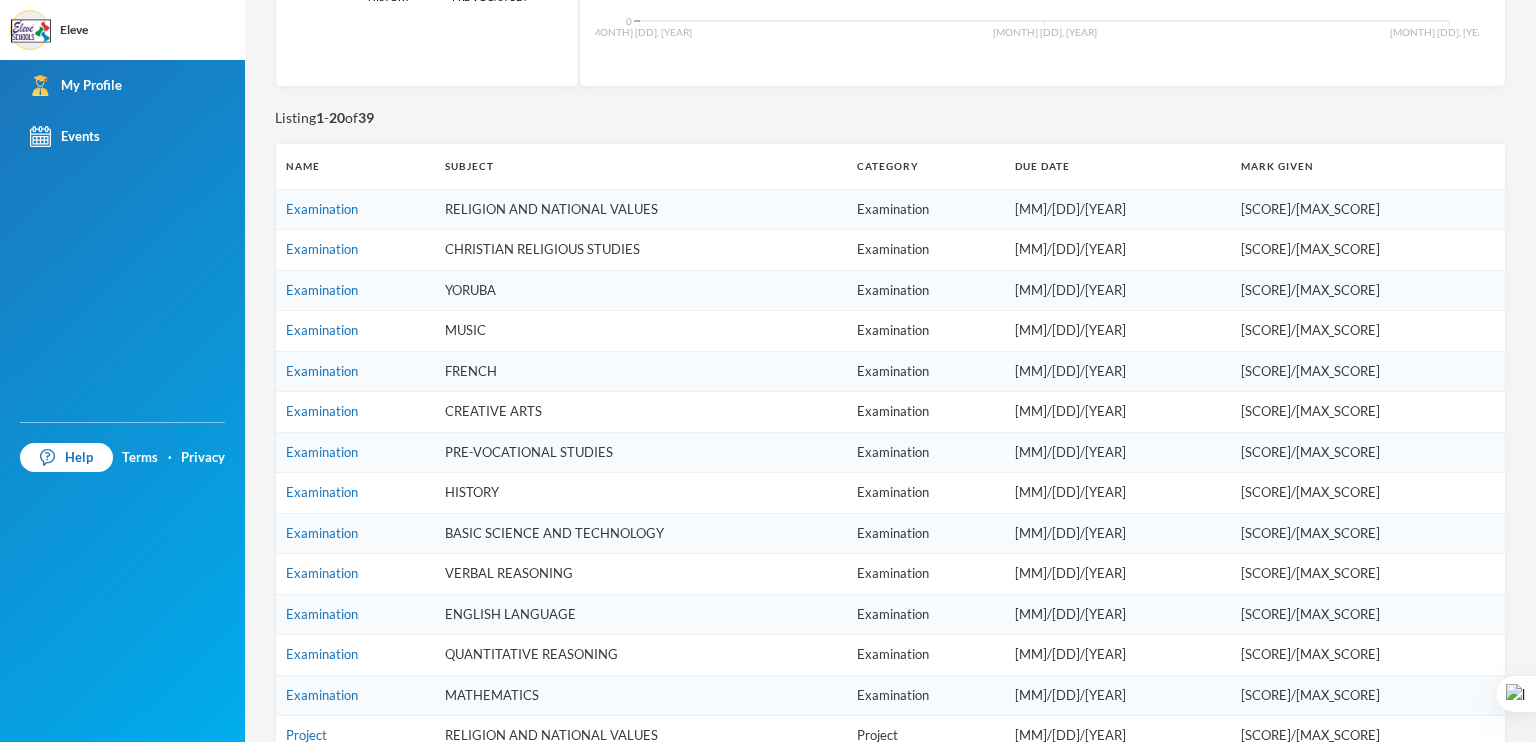 scroll, scrollTop: 1050, scrollLeft: 0, axis: vertical 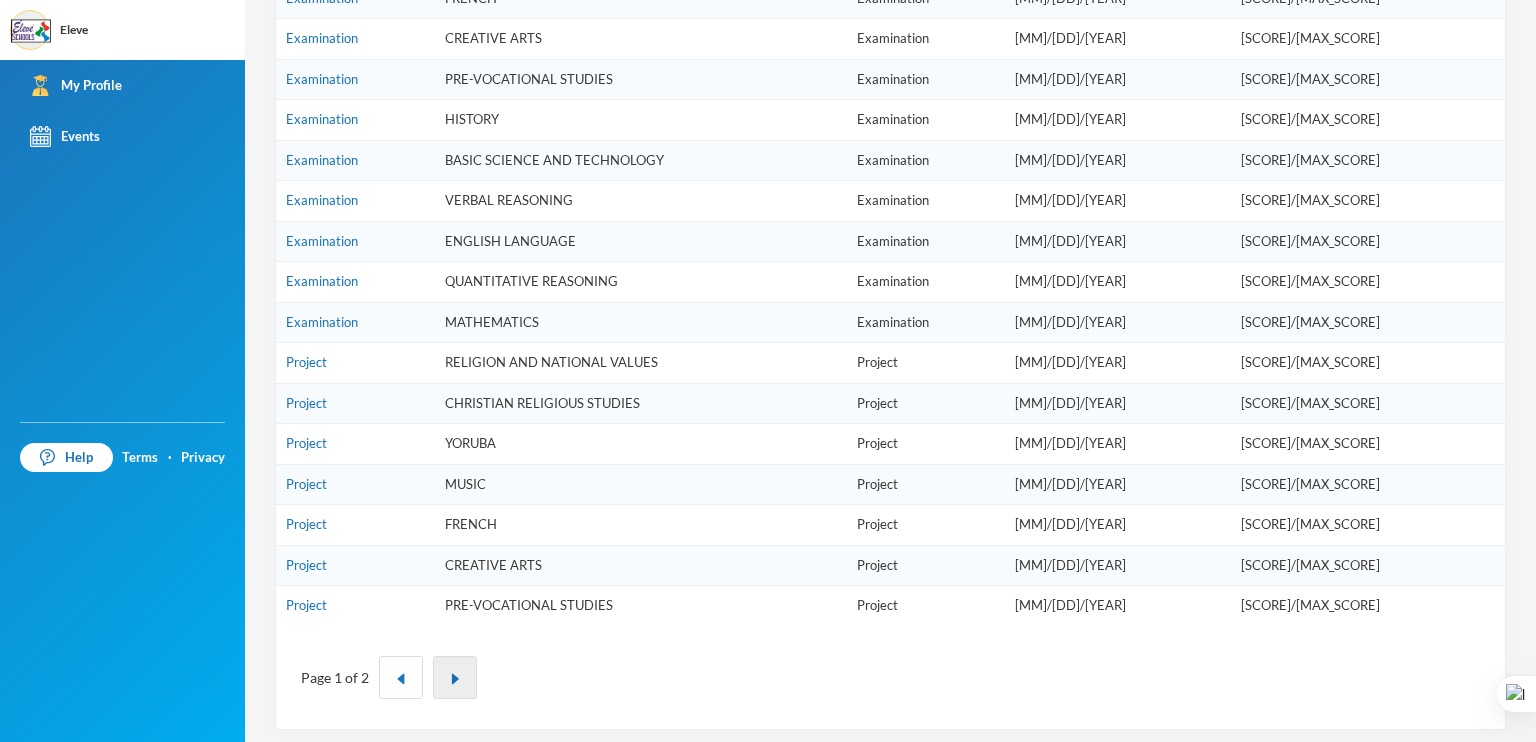 click at bounding box center (455, 679) 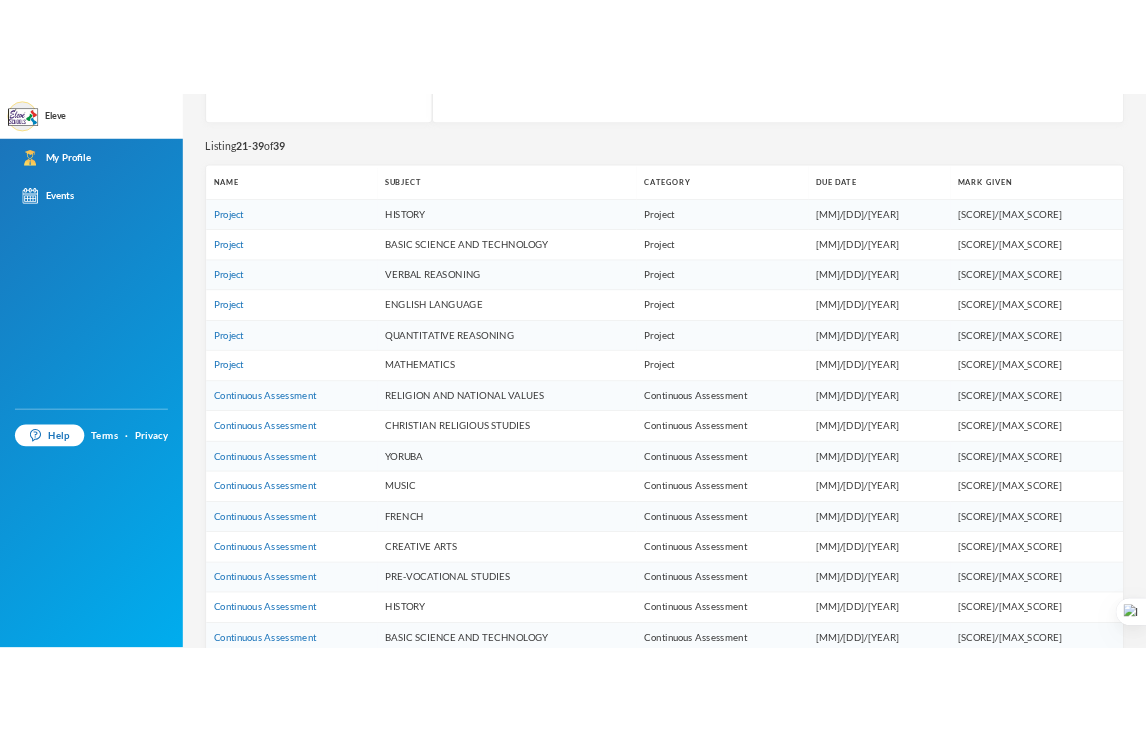 scroll, scrollTop: 710, scrollLeft: 0, axis: vertical 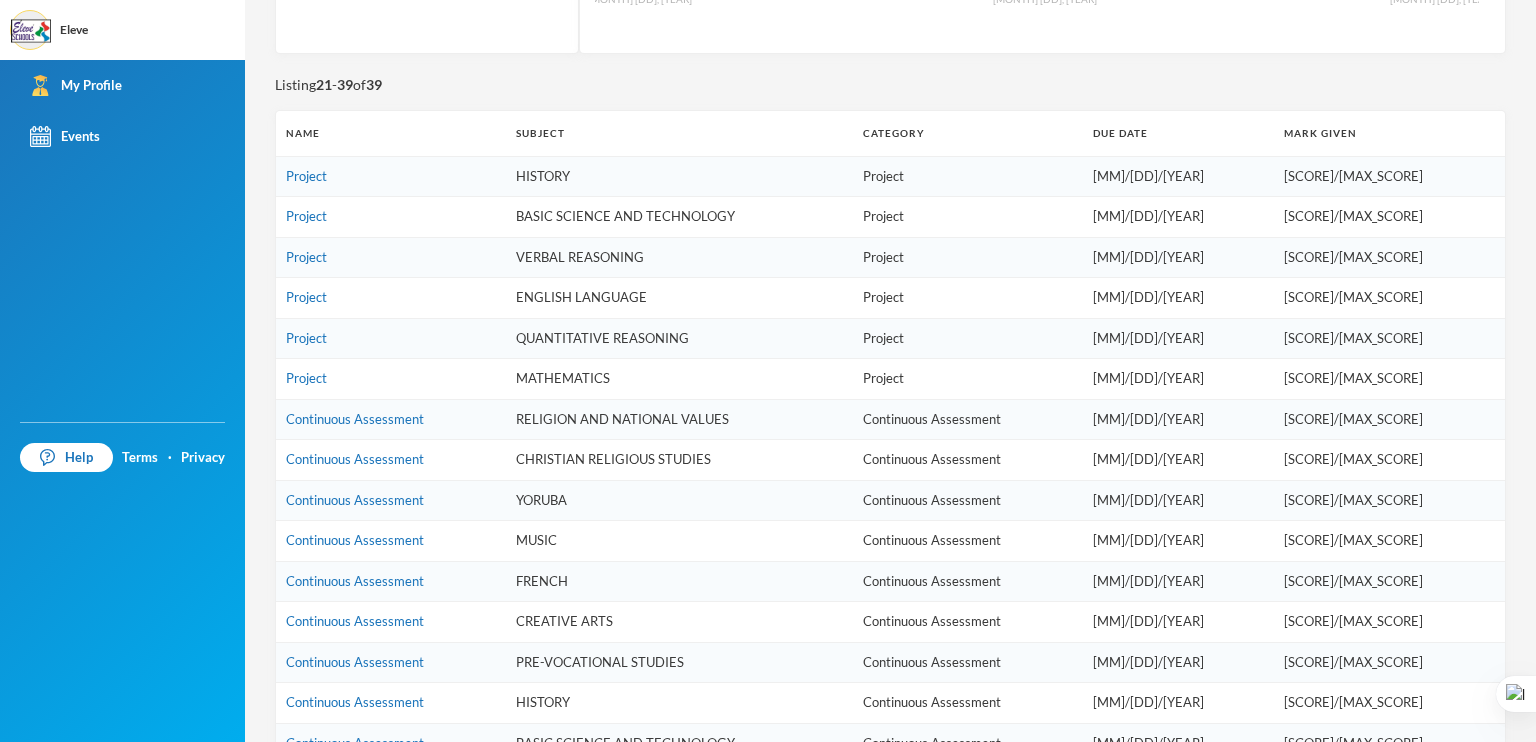 type 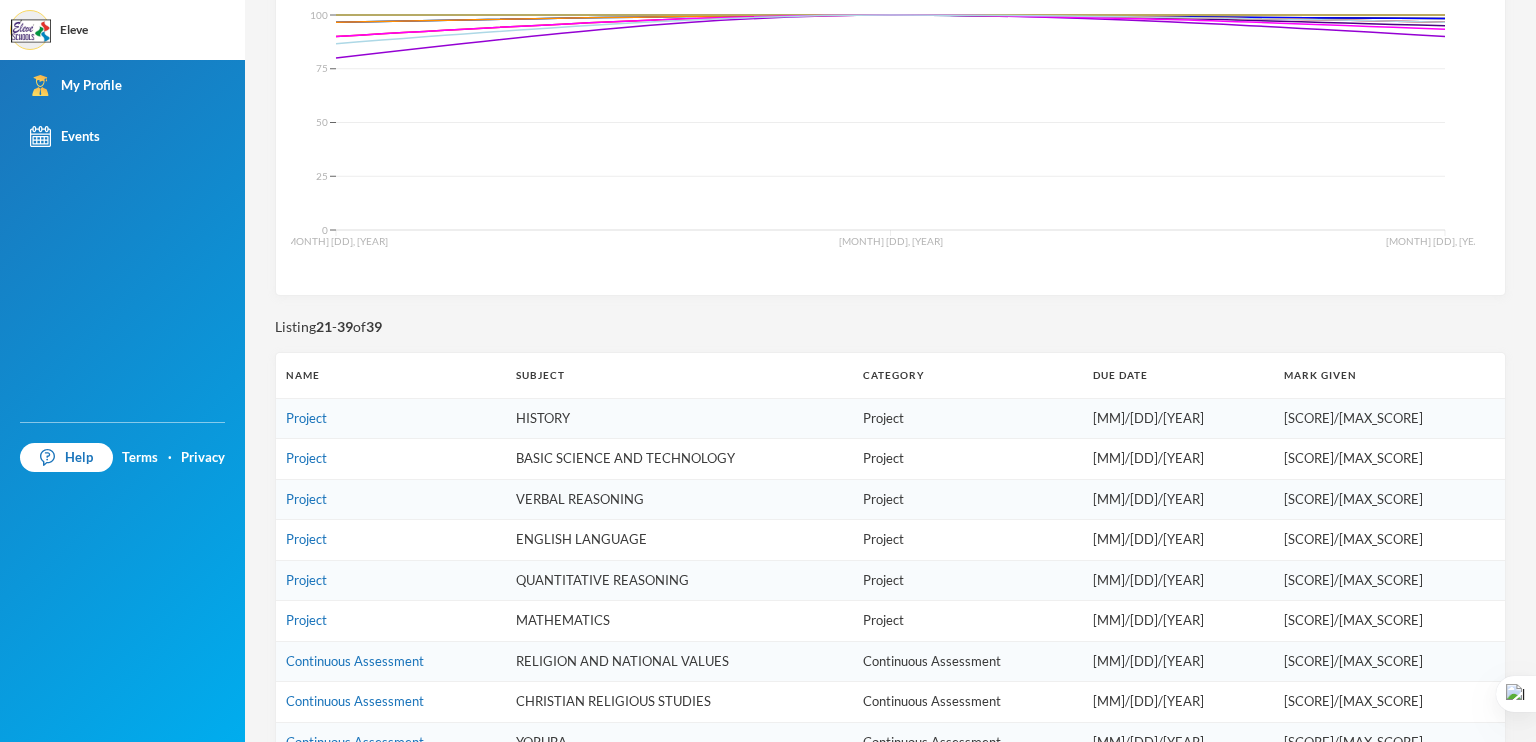 scroll, scrollTop: 900, scrollLeft: 0, axis: vertical 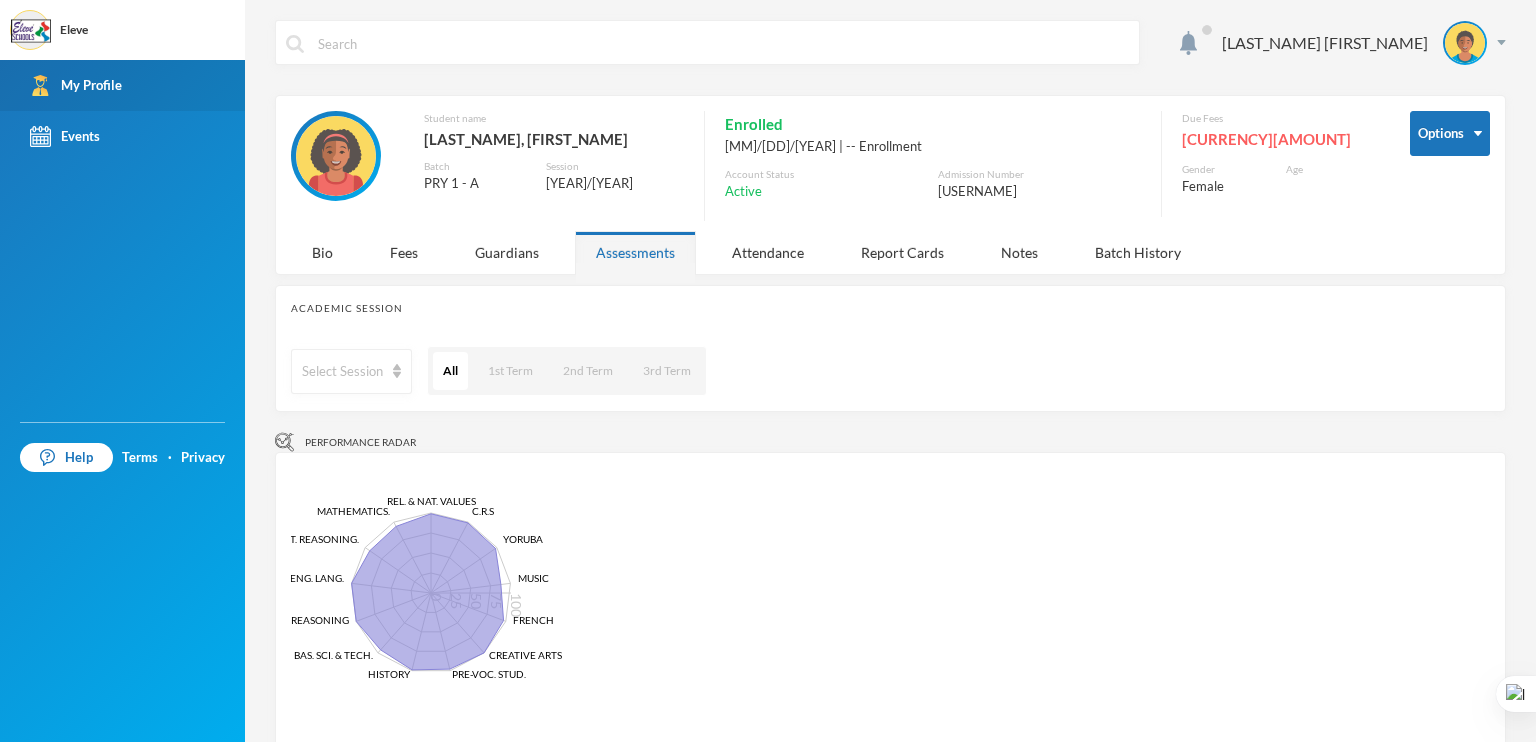 click on "My Profile" at bounding box center (76, 85) 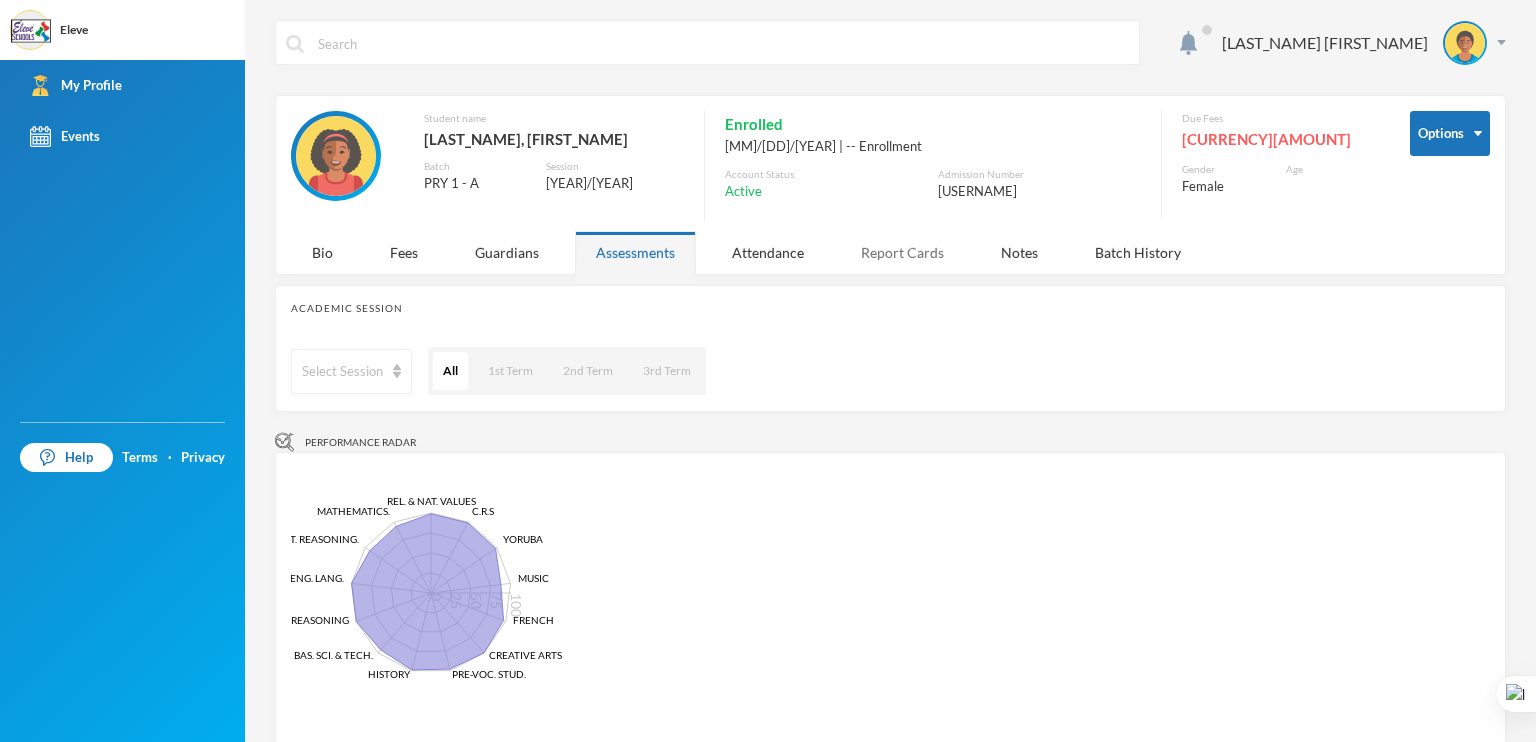 click on "Report Cards" at bounding box center [902, 252] 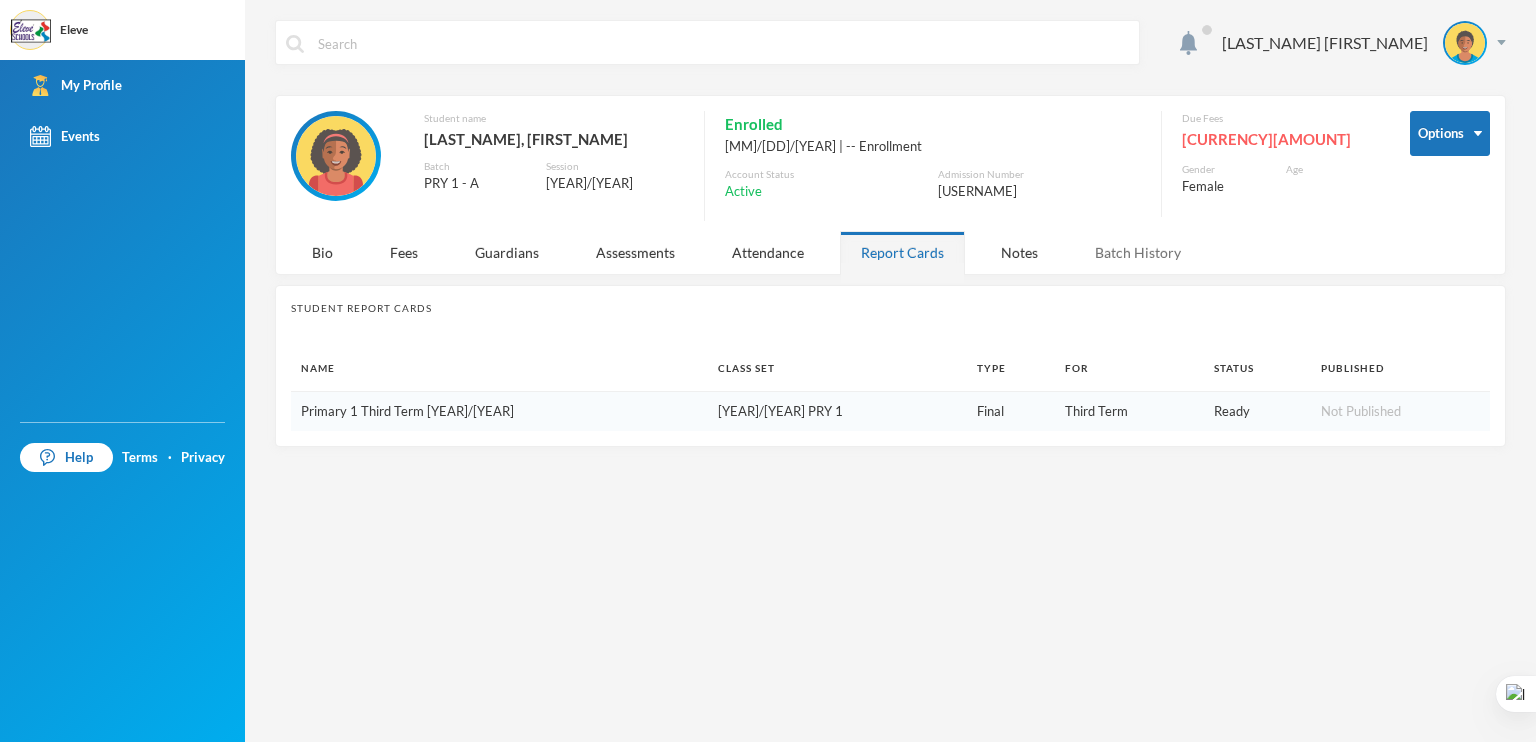 click on "Batch History" at bounding box center (1138, 252) 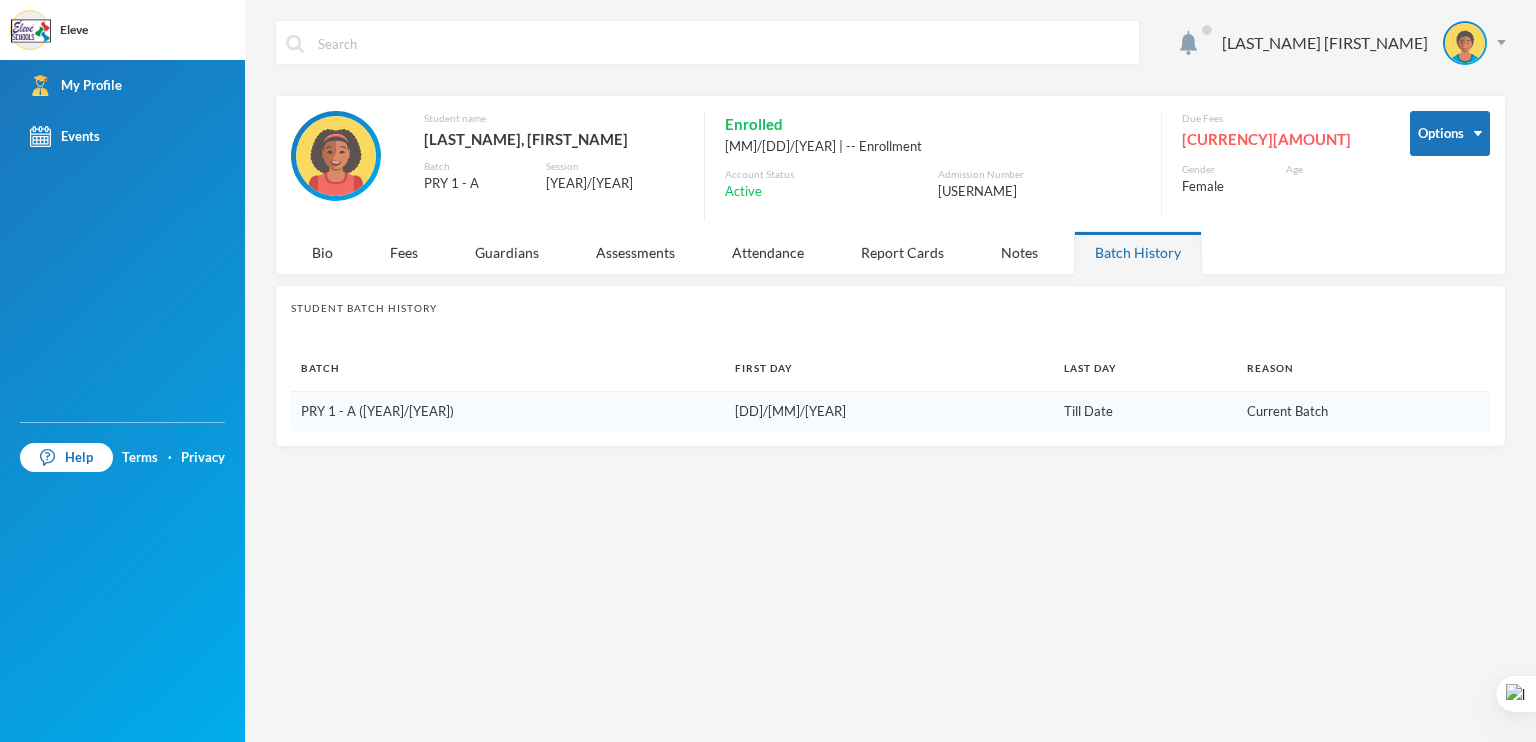 click on "PRY 1 - A ([YEAR]/[YEAR])" at bounding box center (508, 411) 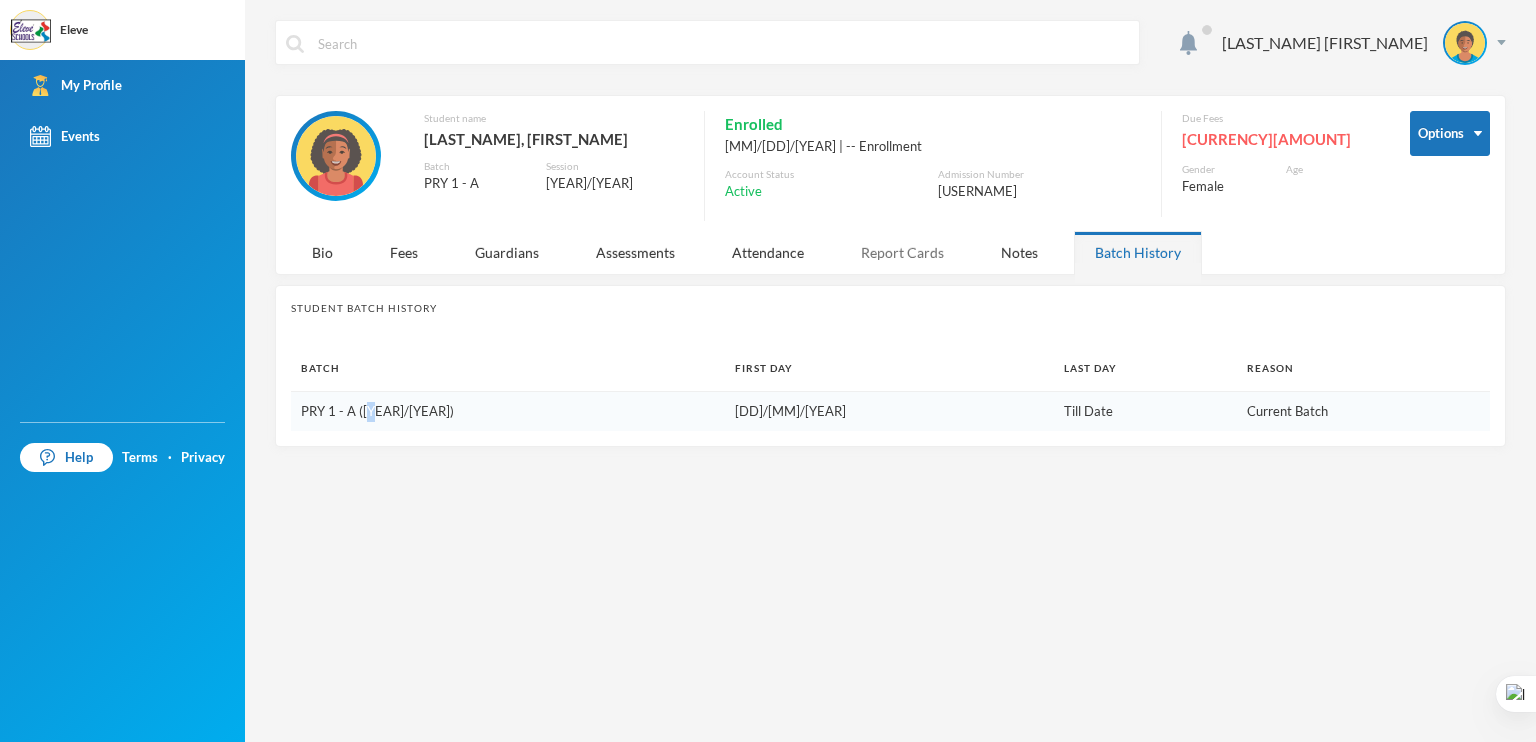 click on "Report Cards" at bounding box center [902, 252] 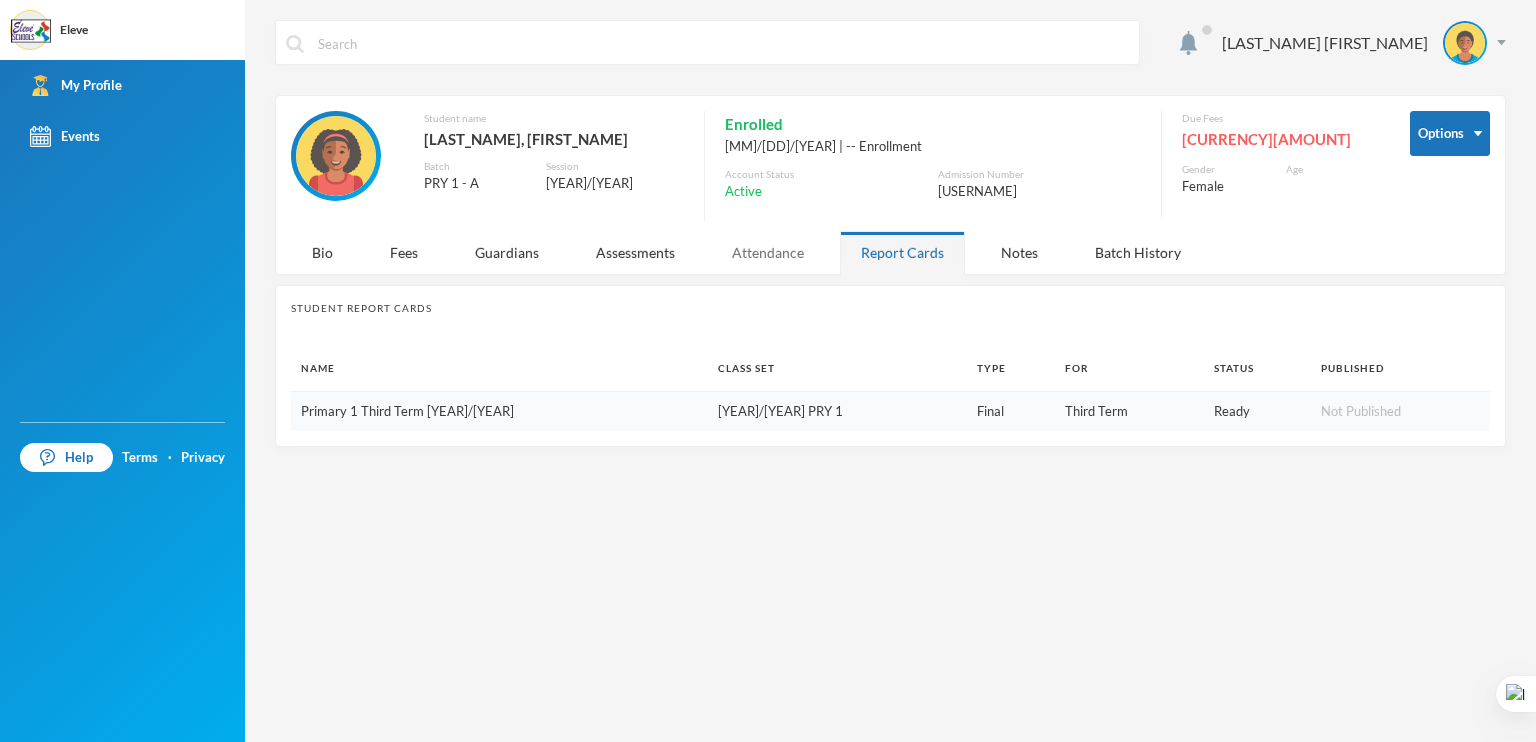 click on "Attendance" at bounding box center [768, 252] 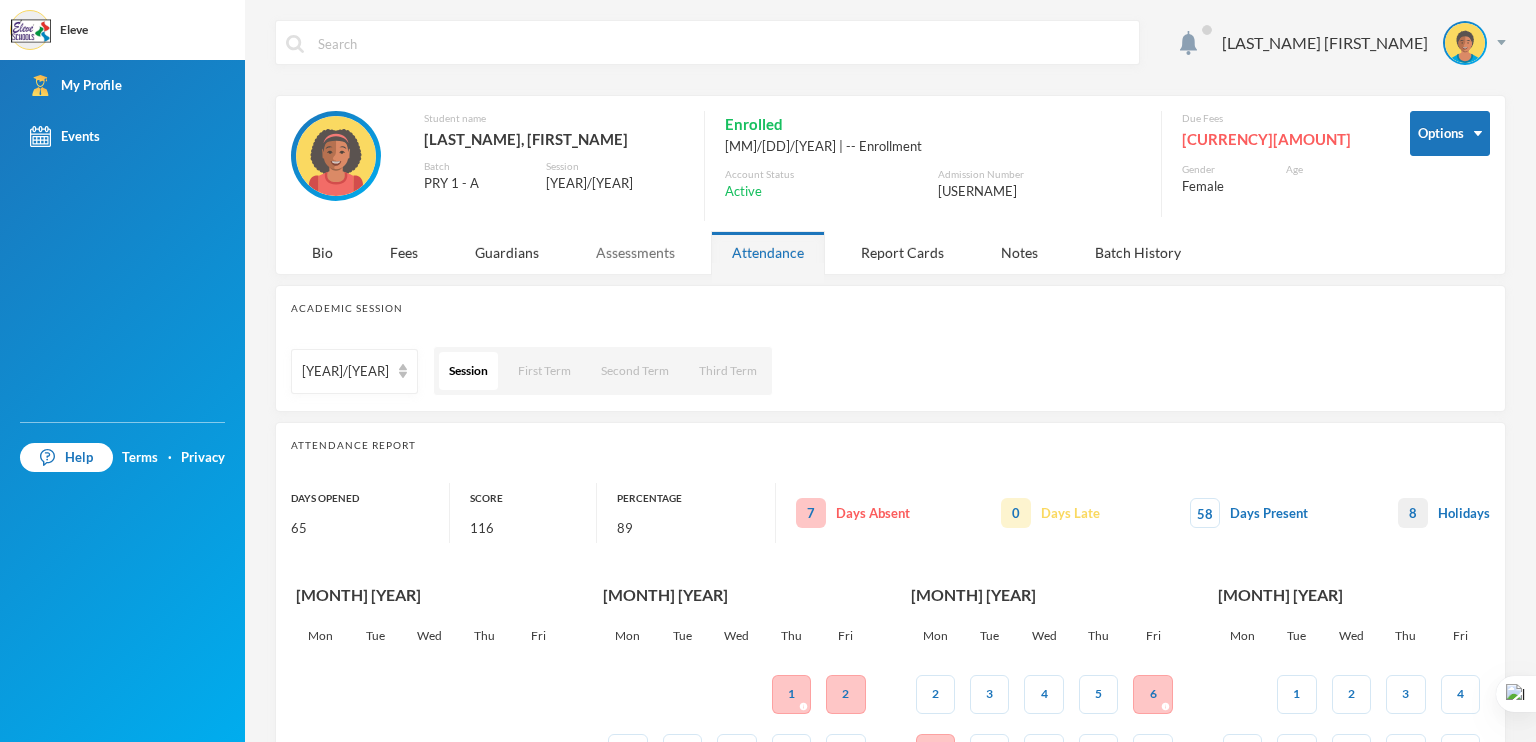 click on "Assessments" at bounding box center (635, 252) 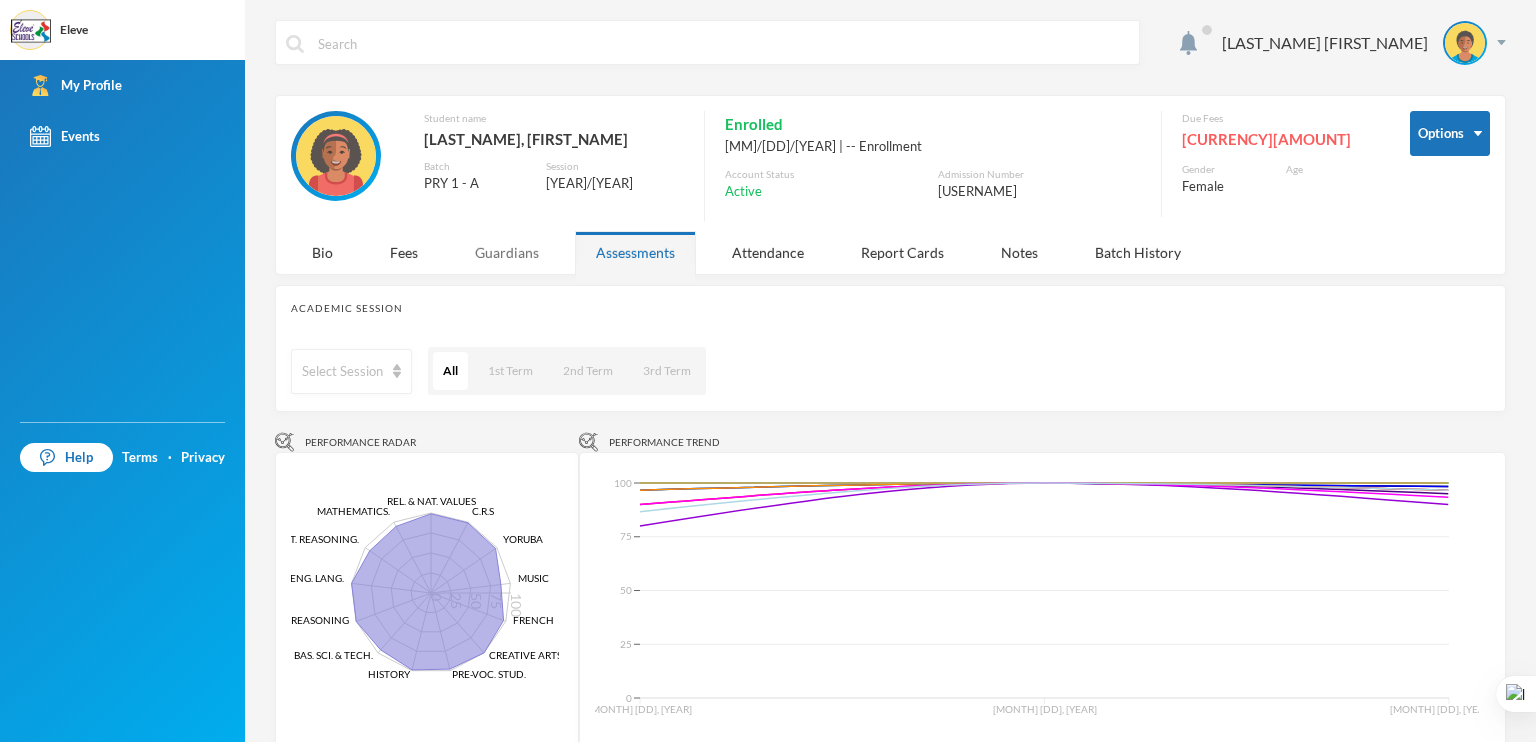 click on "Guardians" at bounding box center (507, 252) 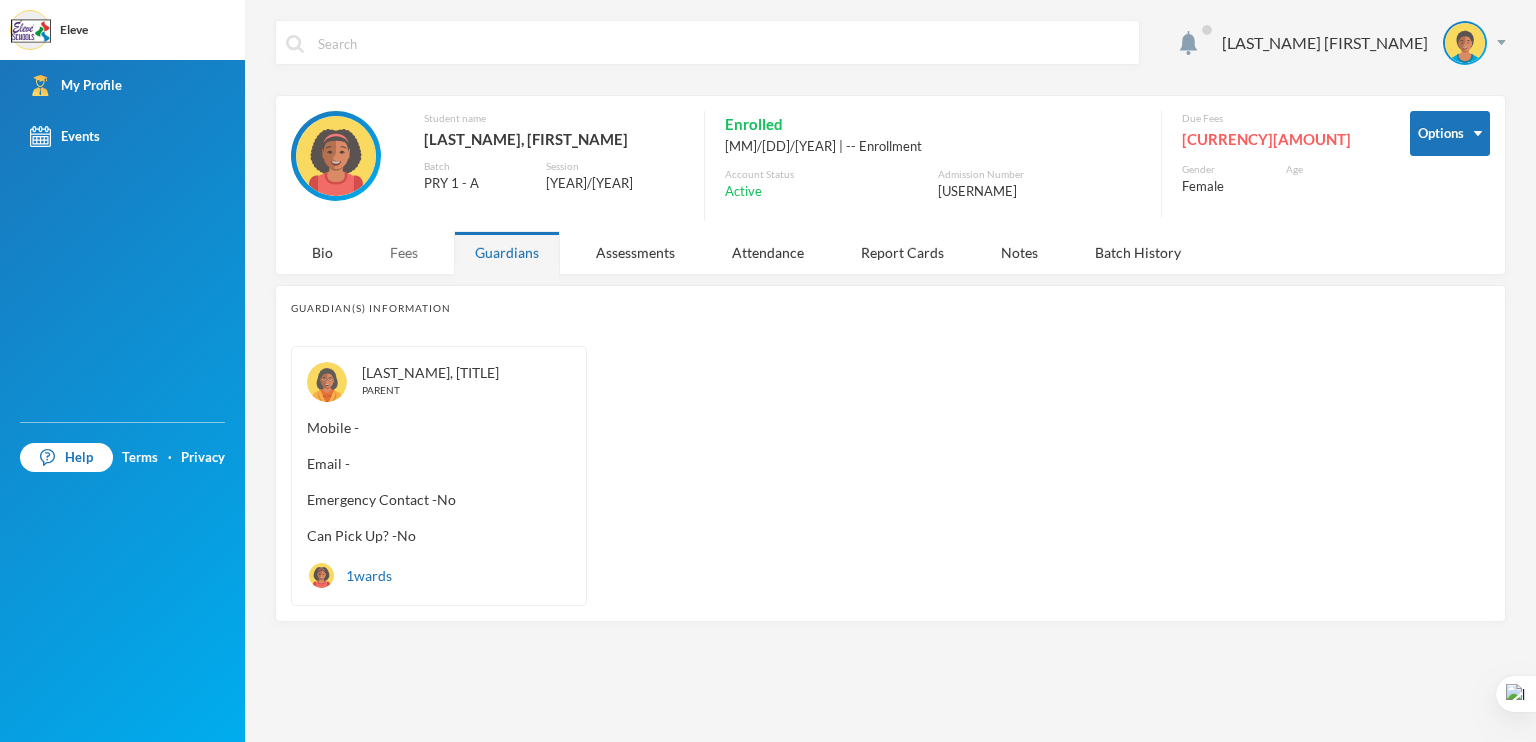 click on "Fees" at bounding box center (404, 252) 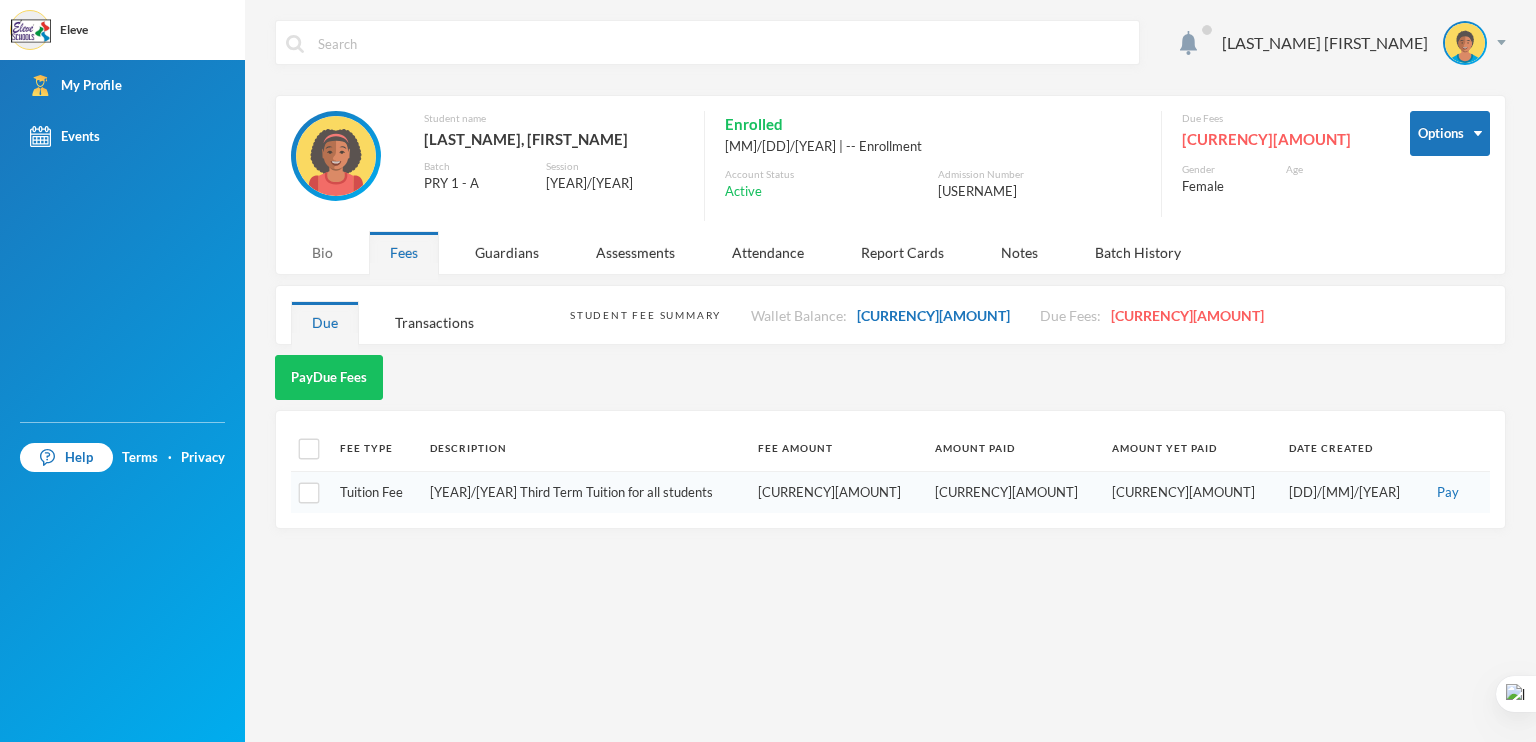 click on "Bio" at bounding box center [322, 252] 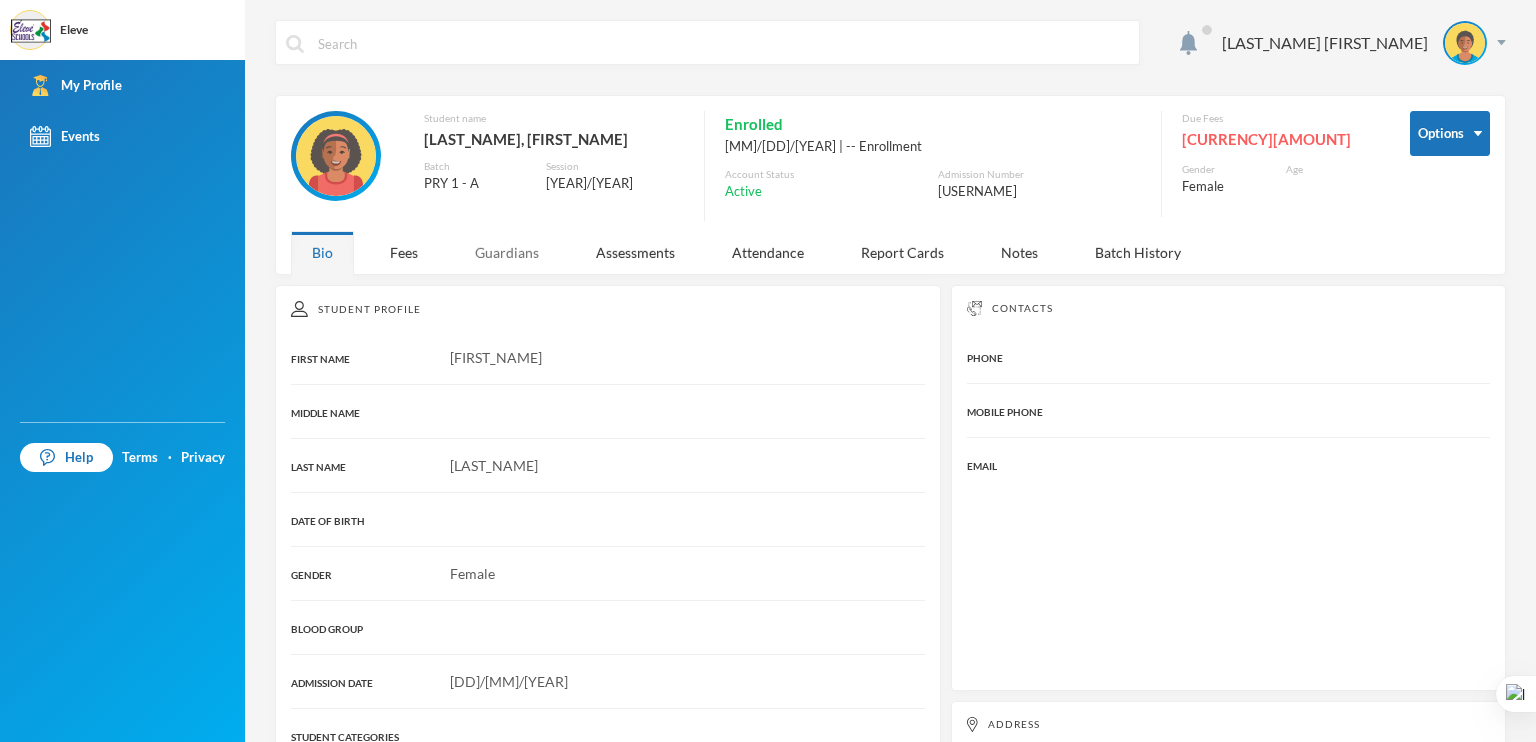 drag, startPoint x: 402, startPoint y: 255, endPoint x: 465, endPoint y: 252, distance: 63.07139 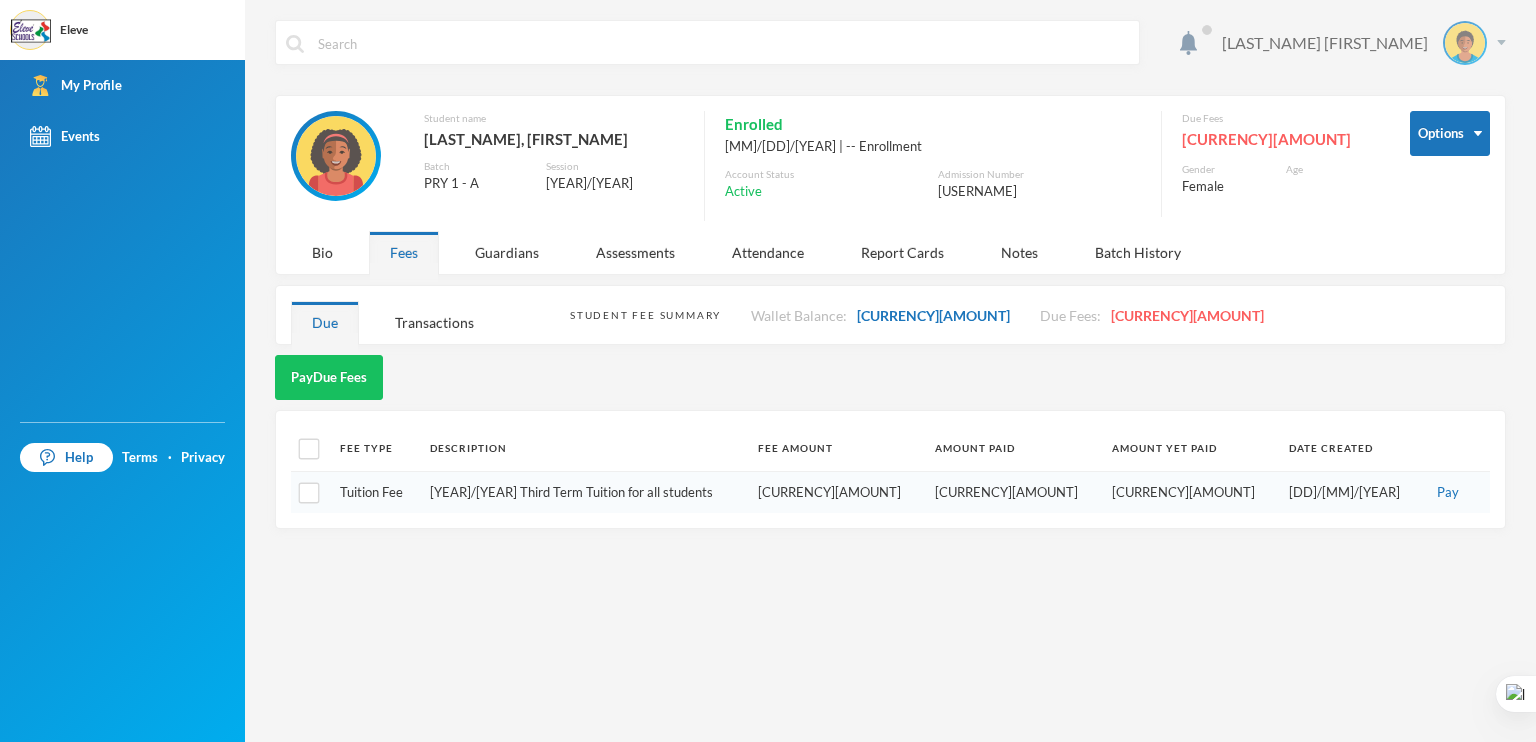 click on "[LAST_NAME] [FIRST_NAME]" at bounding box center (1356, 43) 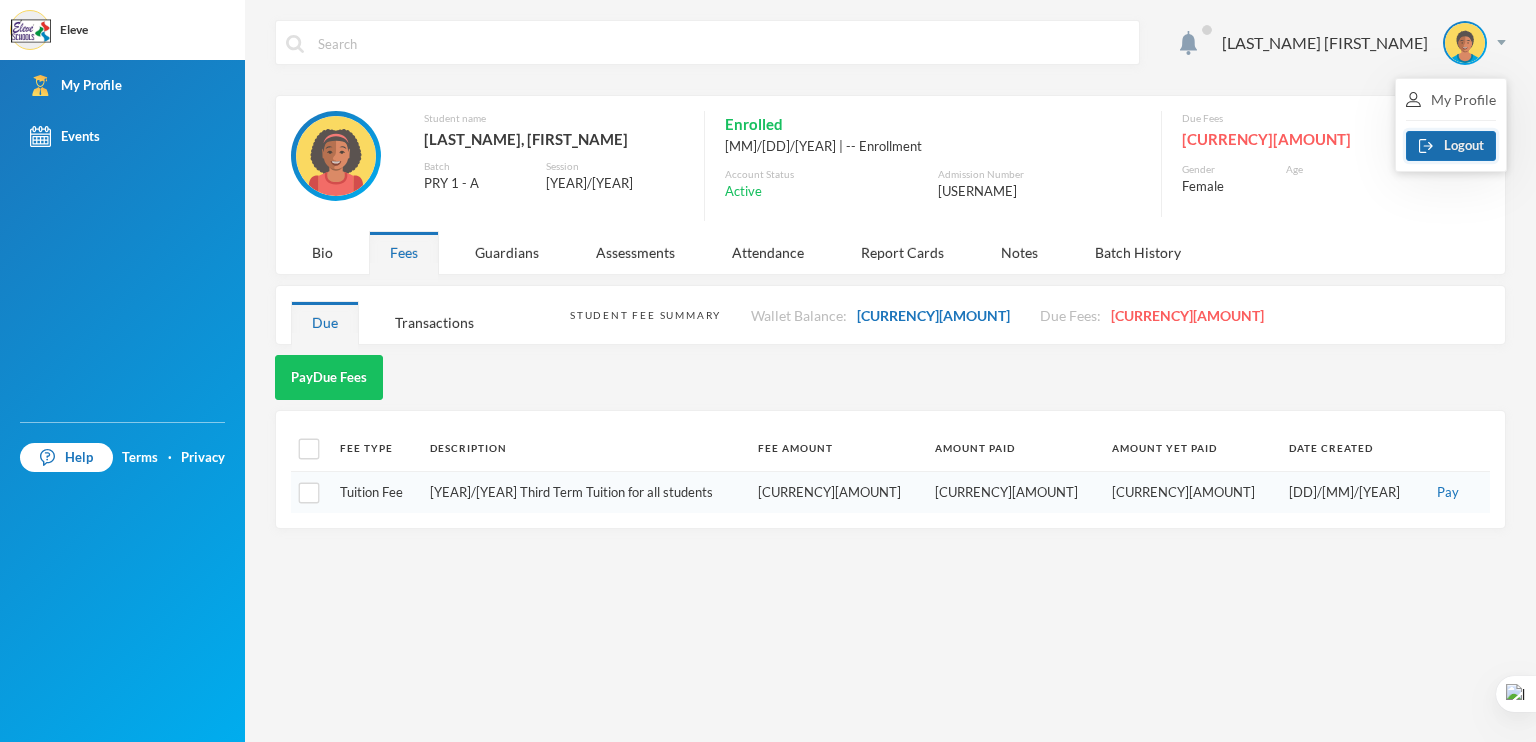 click on "Logout" at bounding box center [1451, 146] 